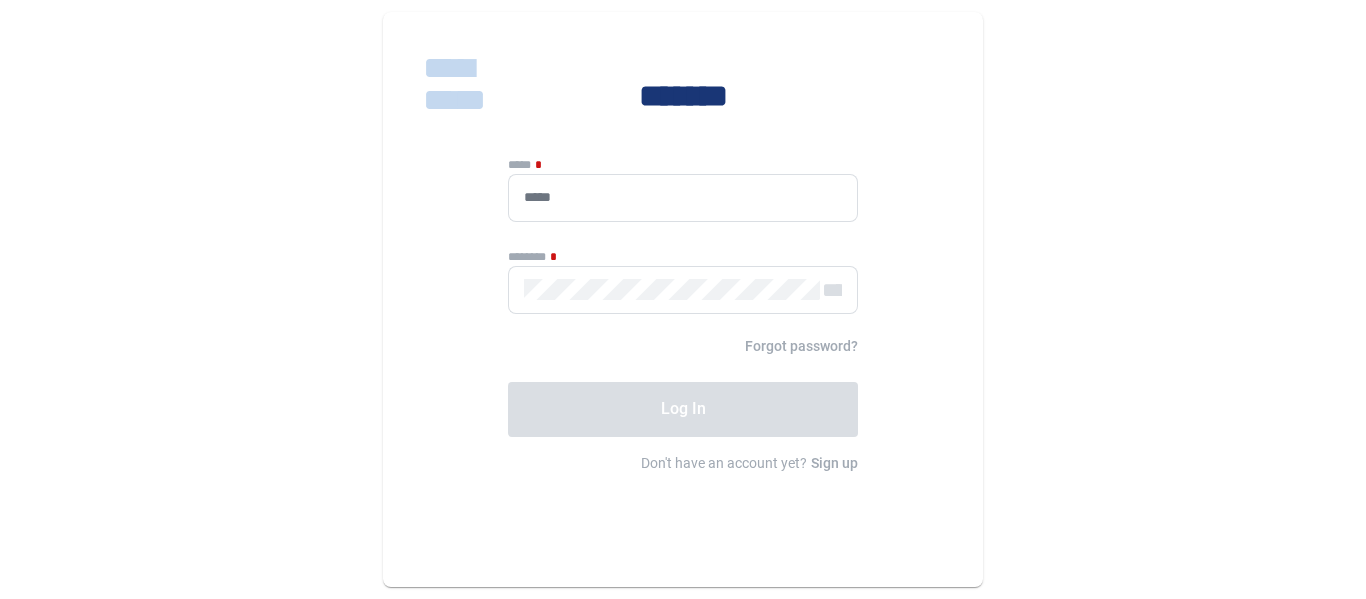 scroll, scrollTop: 0, scrollLeft: 0, axis: both 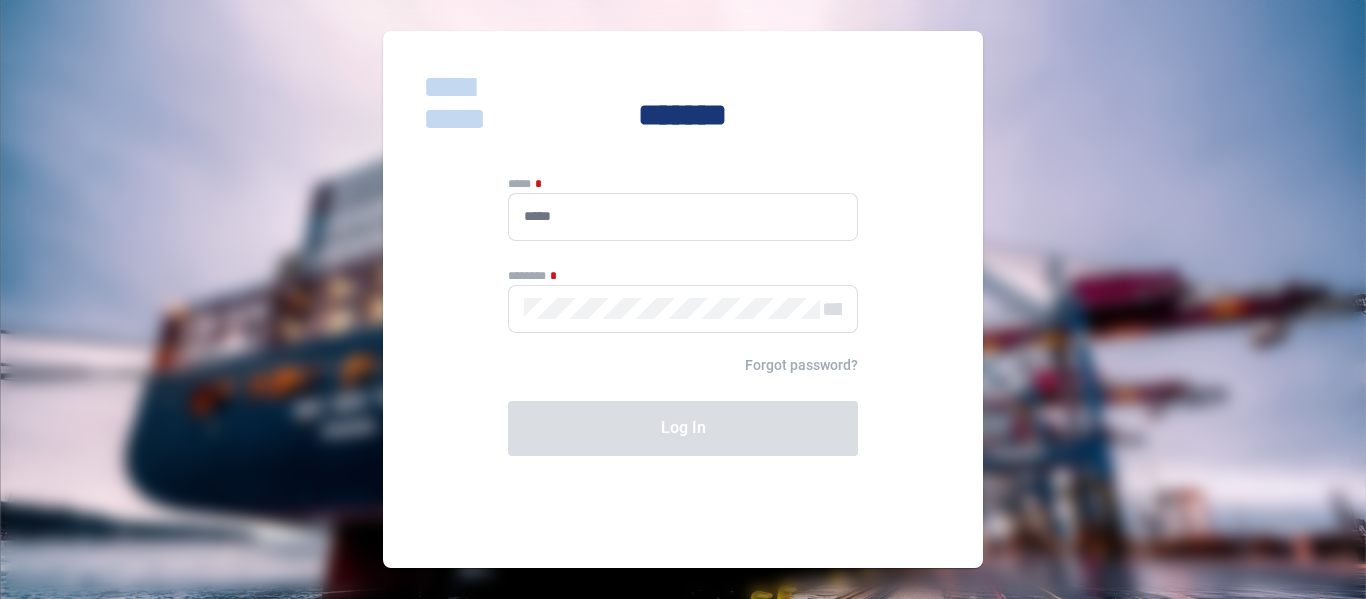 type on "**********" 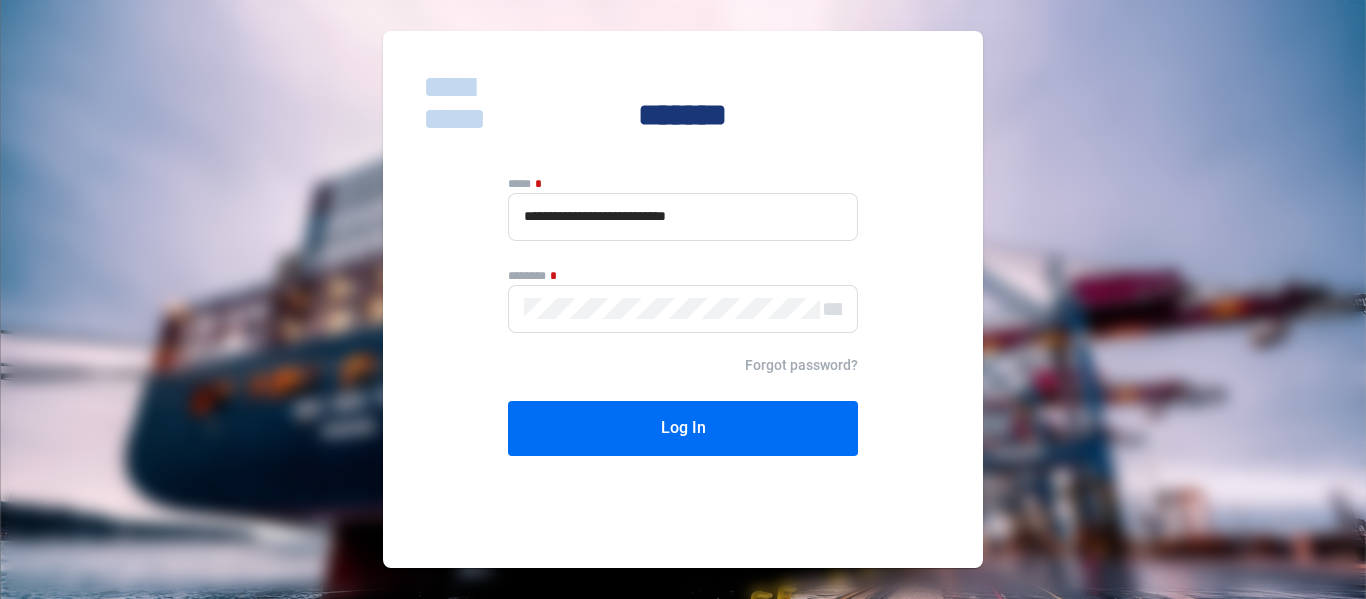 click on "**********" at bounding box center [683, 299] 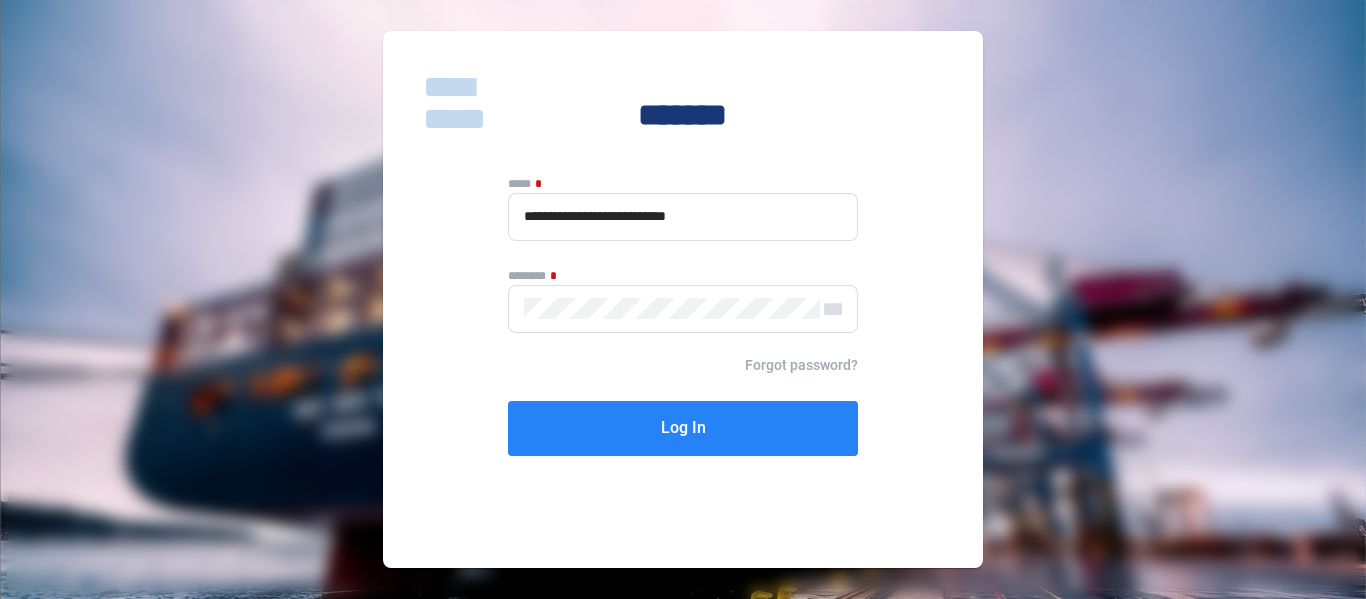 click on "Log In" at bounding box center (683, 428) 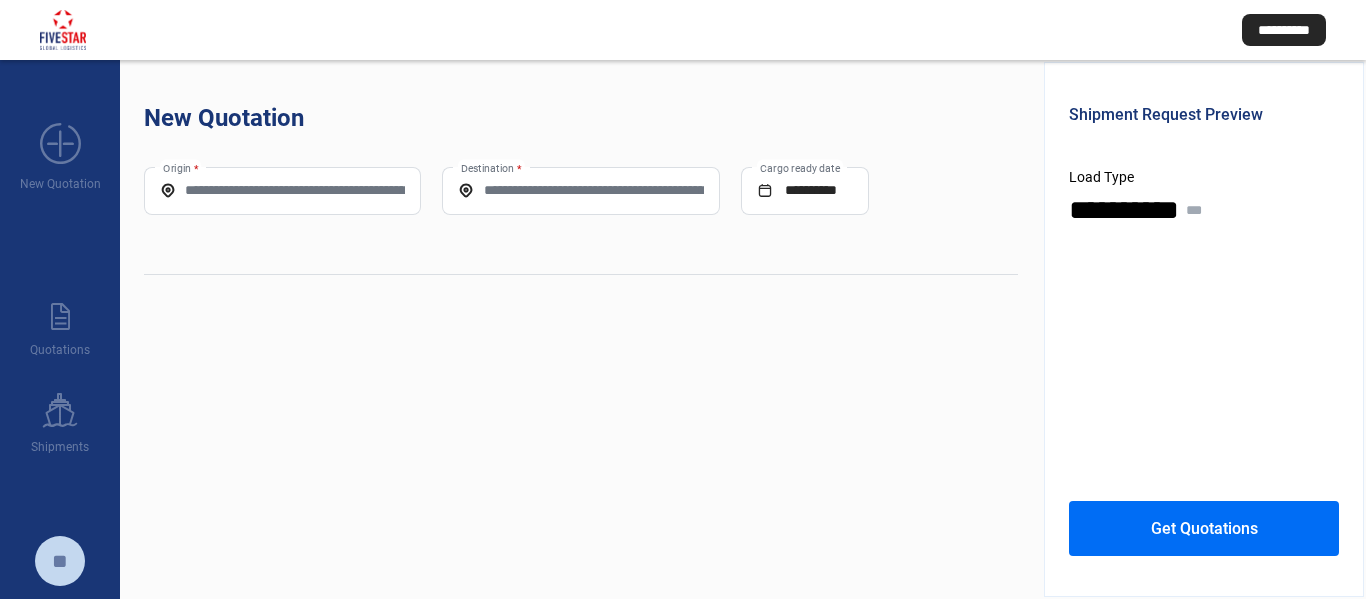 click on "Origin *" at bounding box center (282, 190) 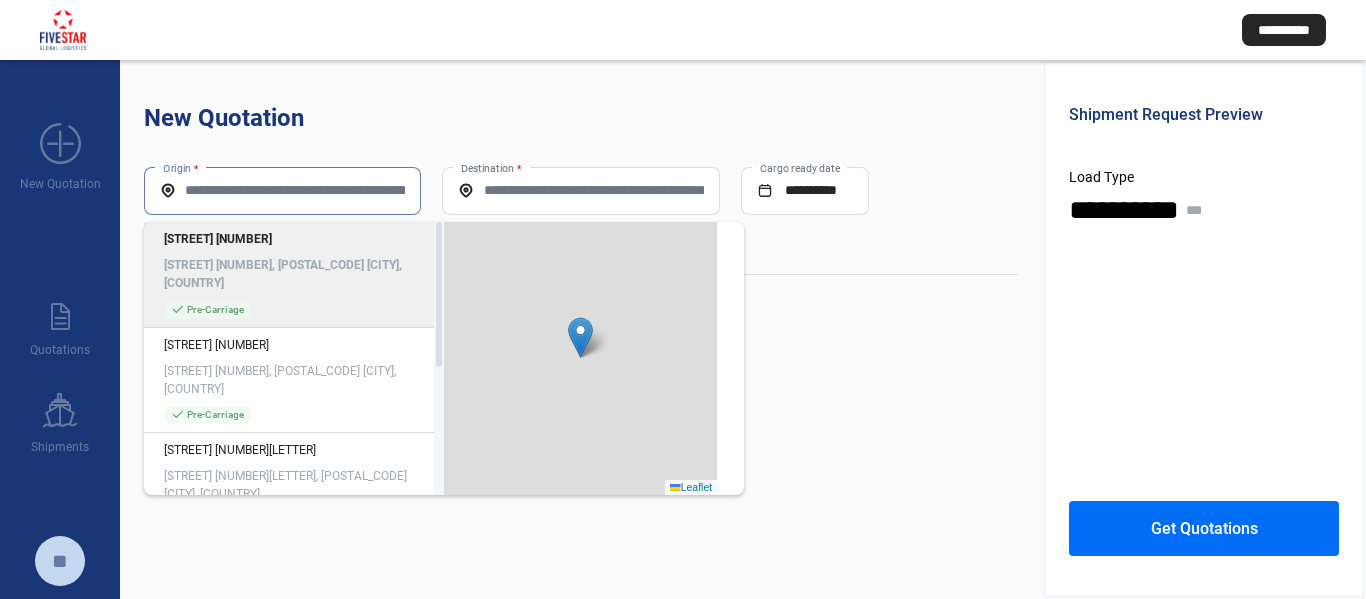 paste on "**********" 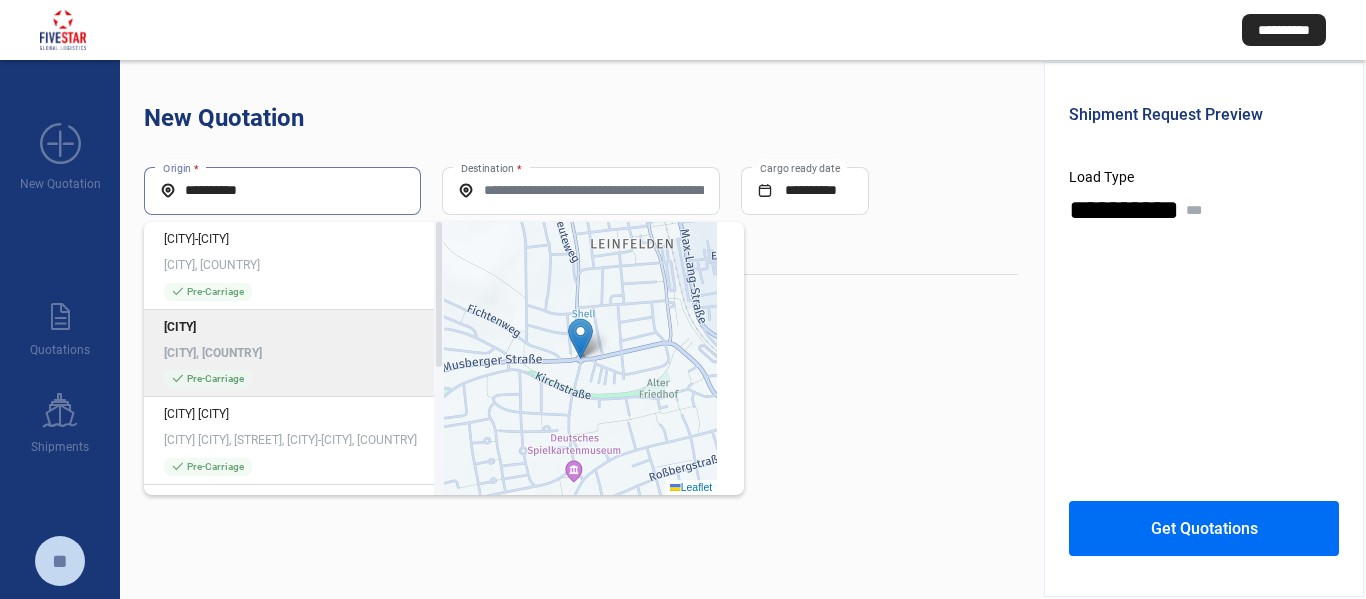 type on "**********" 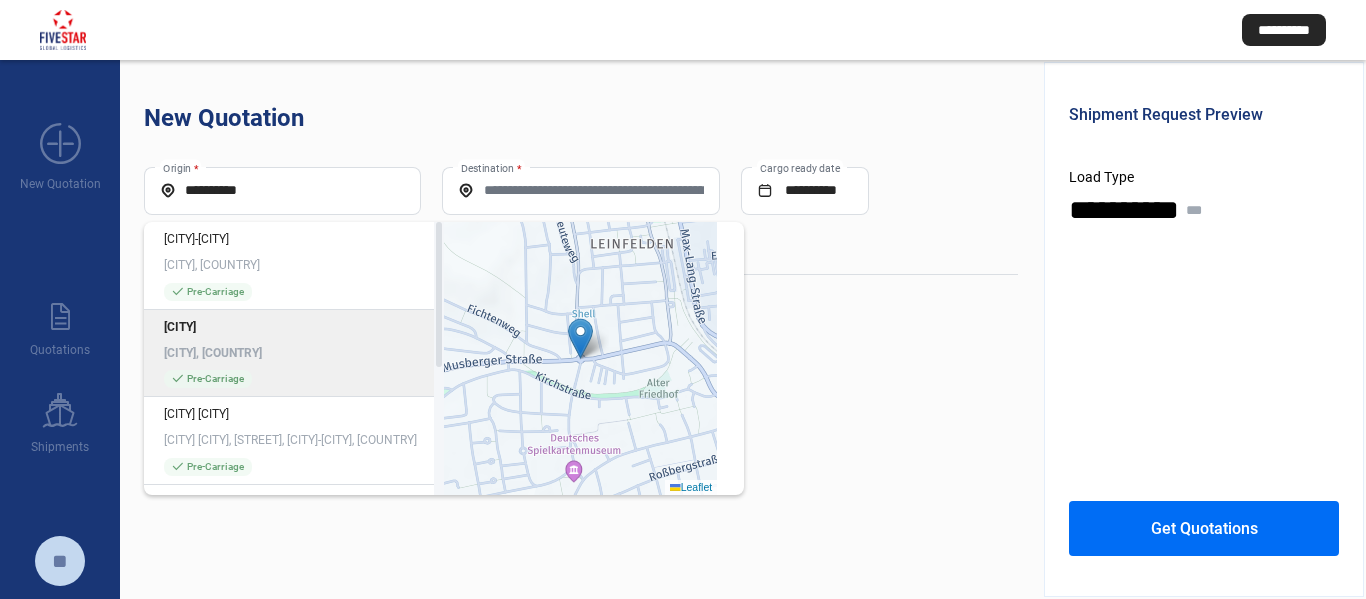 click on "Leinfelden, Germany" at bounding box center [294, 353] 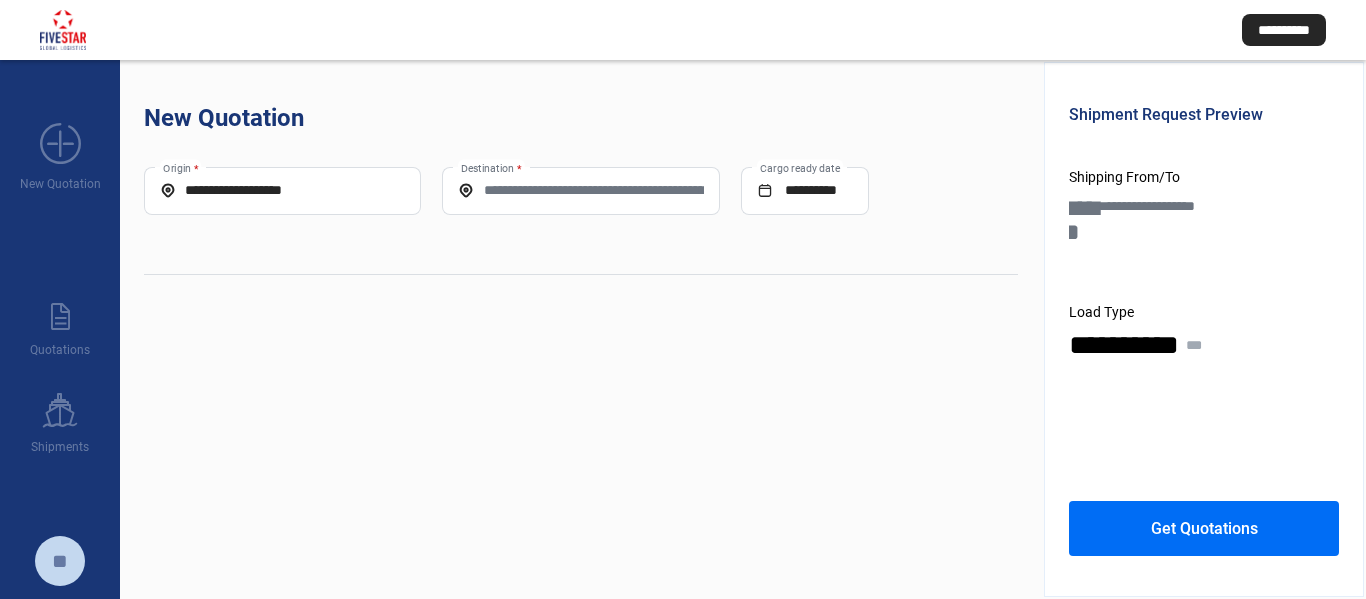 click on "Destination *" at bounding box center [580, 191] 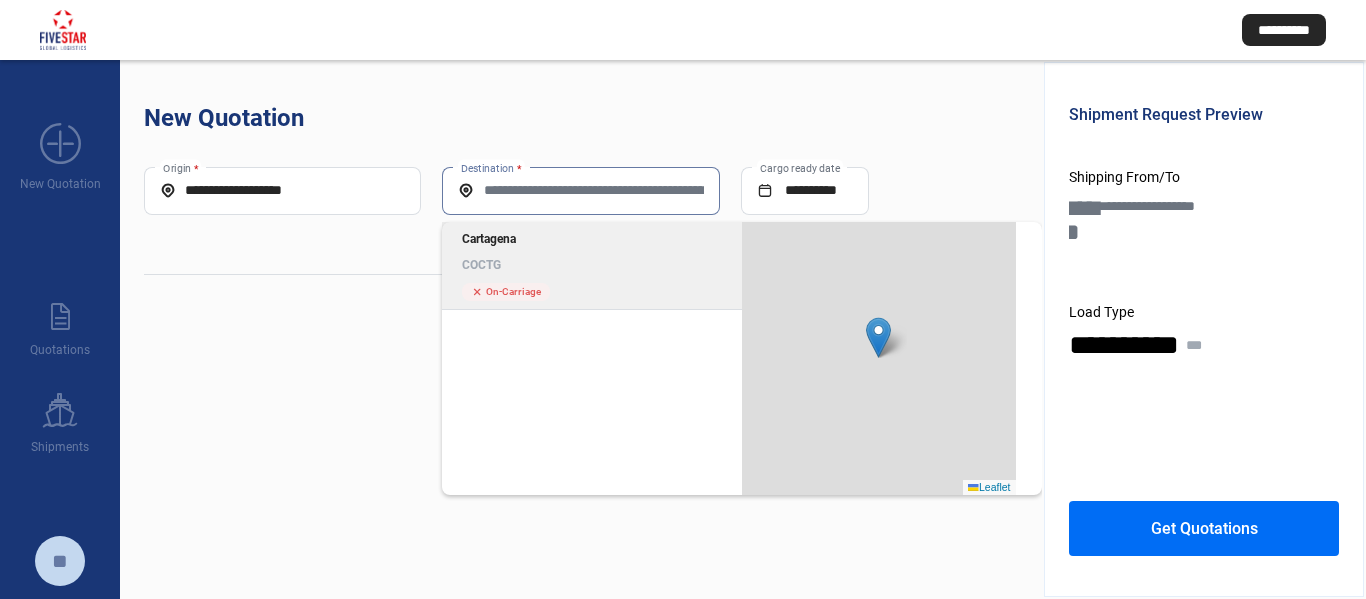 click on "[CITY]" at bounding box center [592, 239] 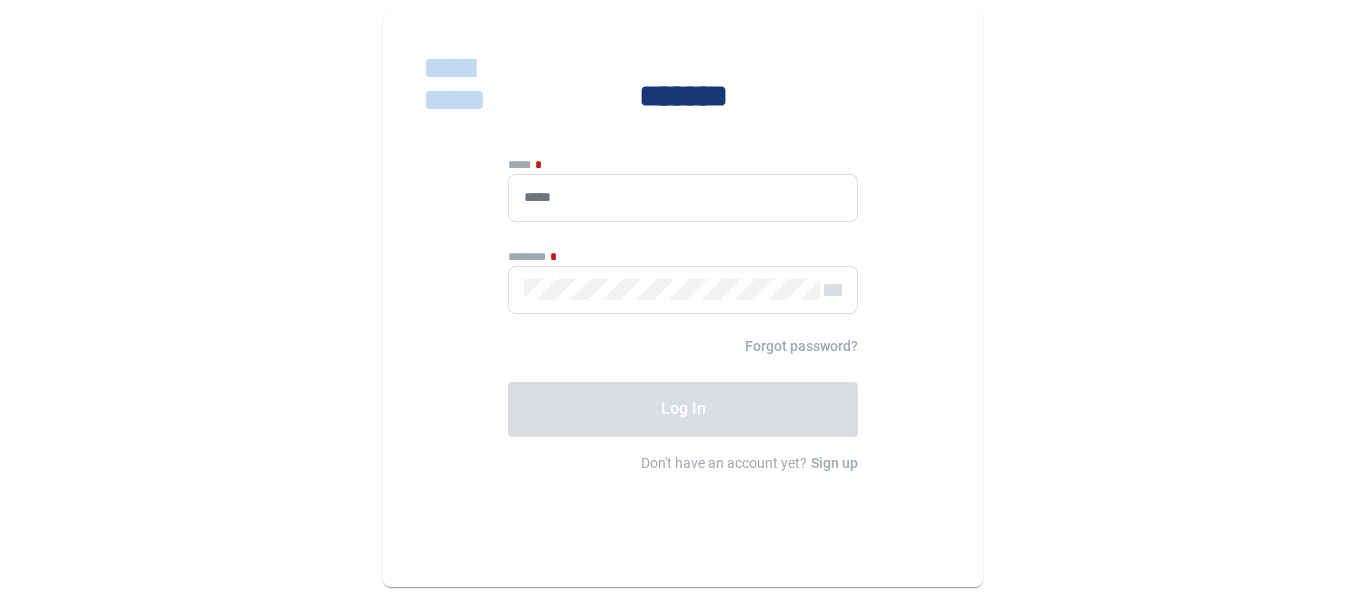 scroll, scrollTop: 0, scrollLeft: 0, axis: both 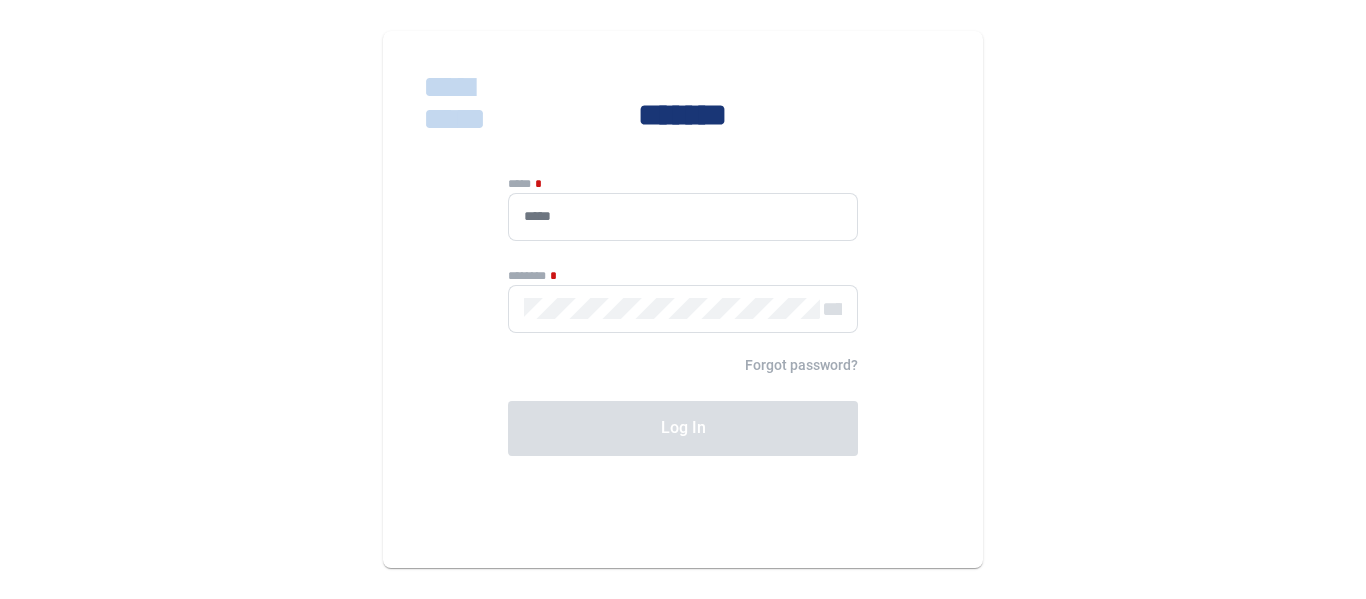 type on "**********" 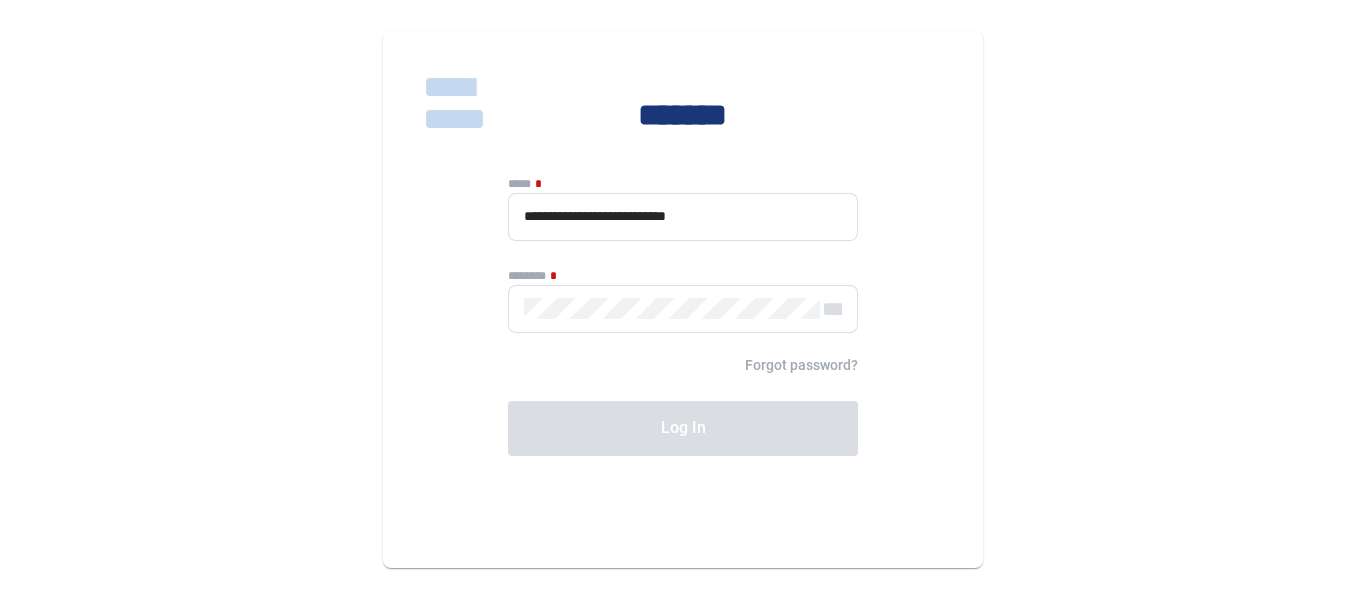 click on "Forgot password?" at bounding box center (683, 366) 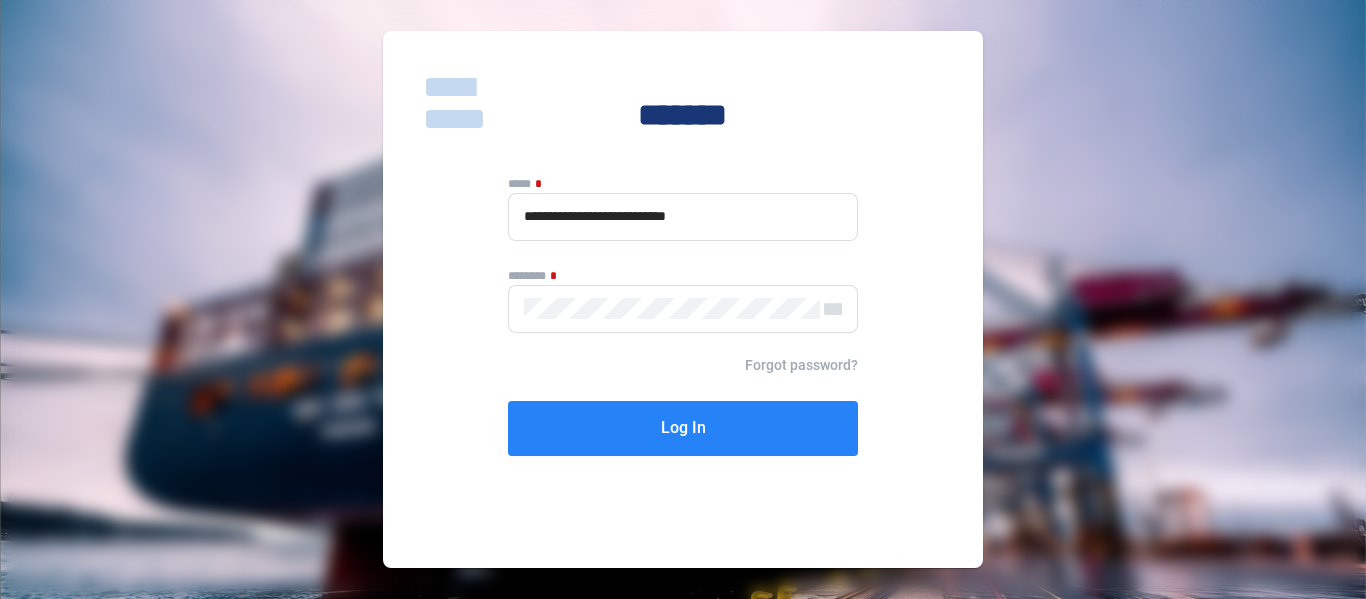 click on "Log In" at bounding box center [683, 427] 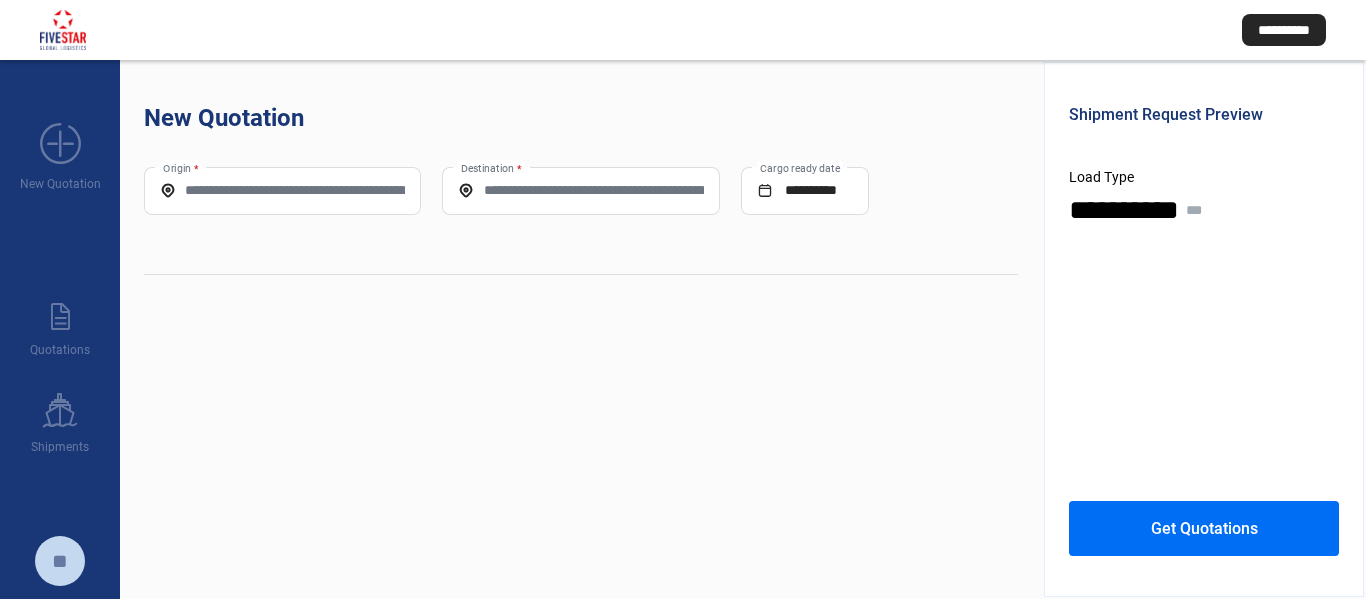 click on "Origin *" at bounding box center [282, 190] 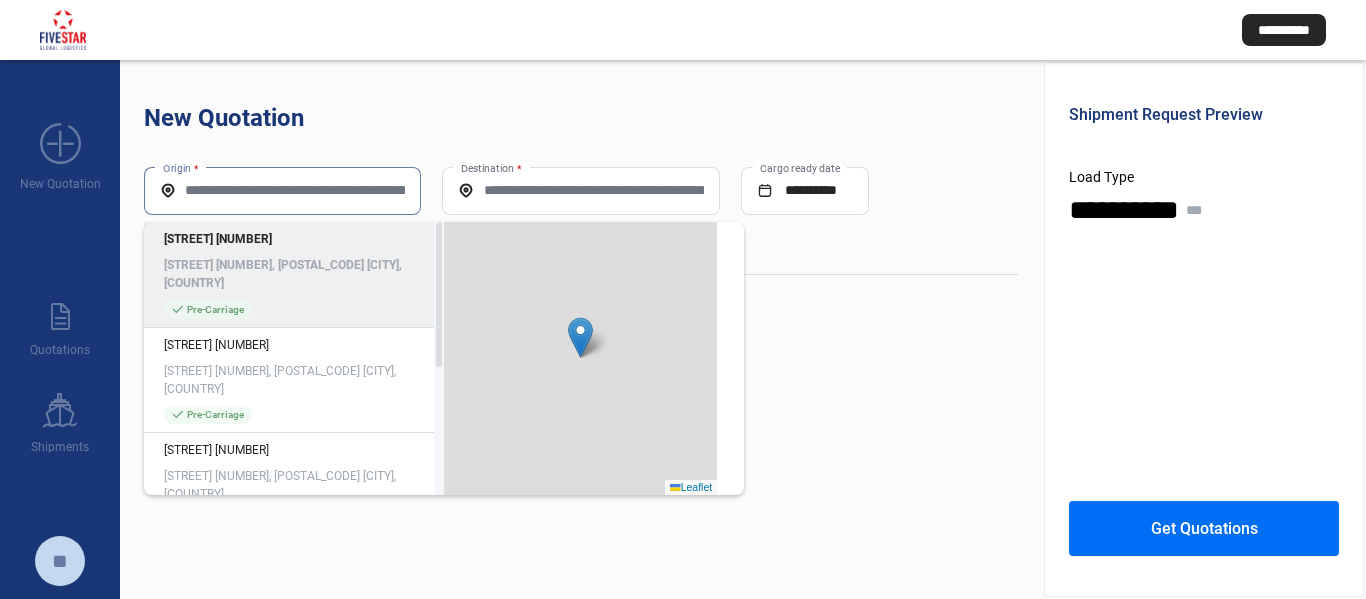 paste on "**********" 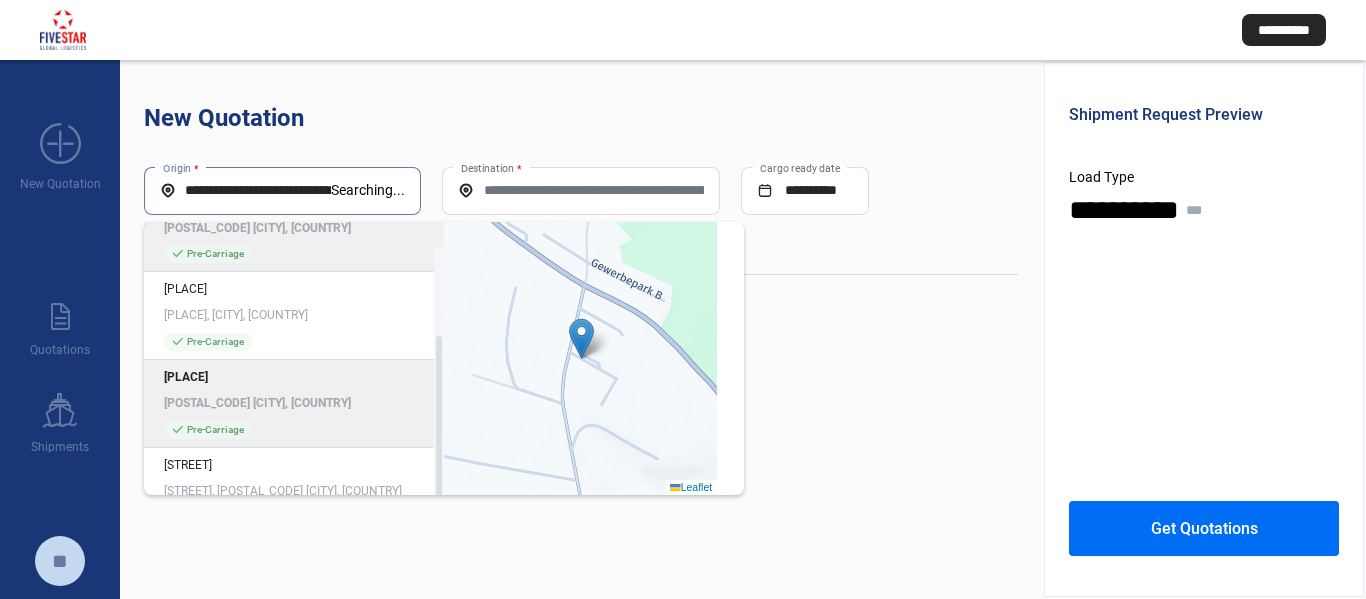 scroll, scrollTop: 184, scrollLeft: 0, axis: vertical 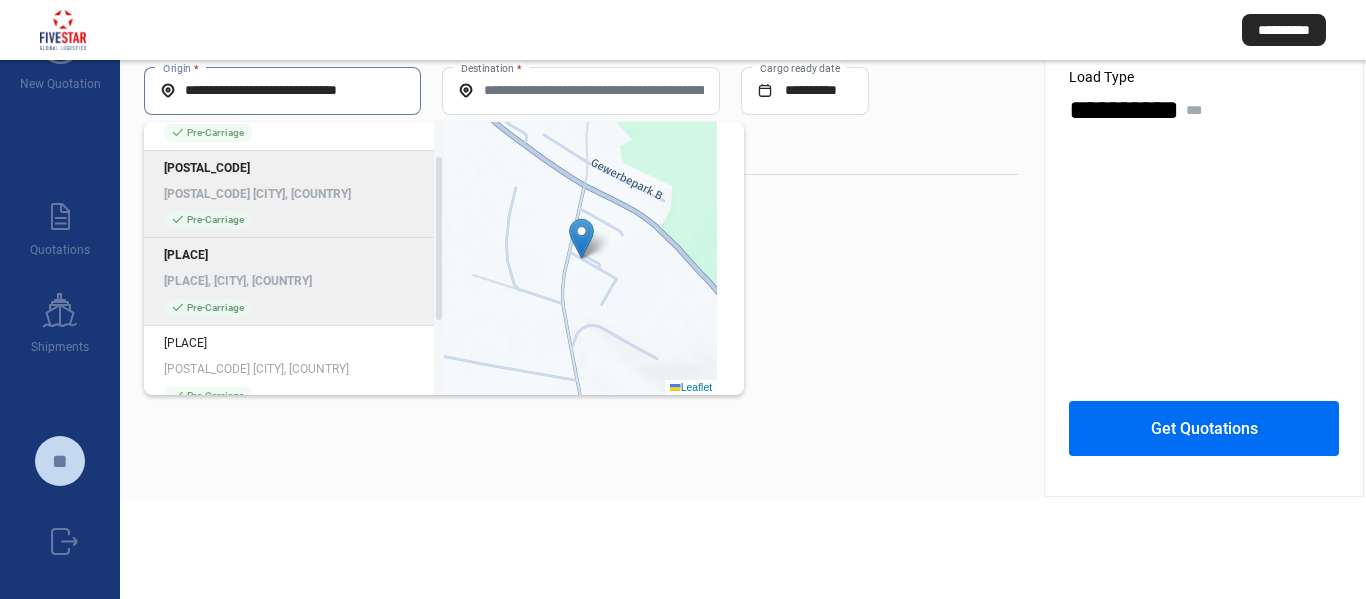 type on "**********" 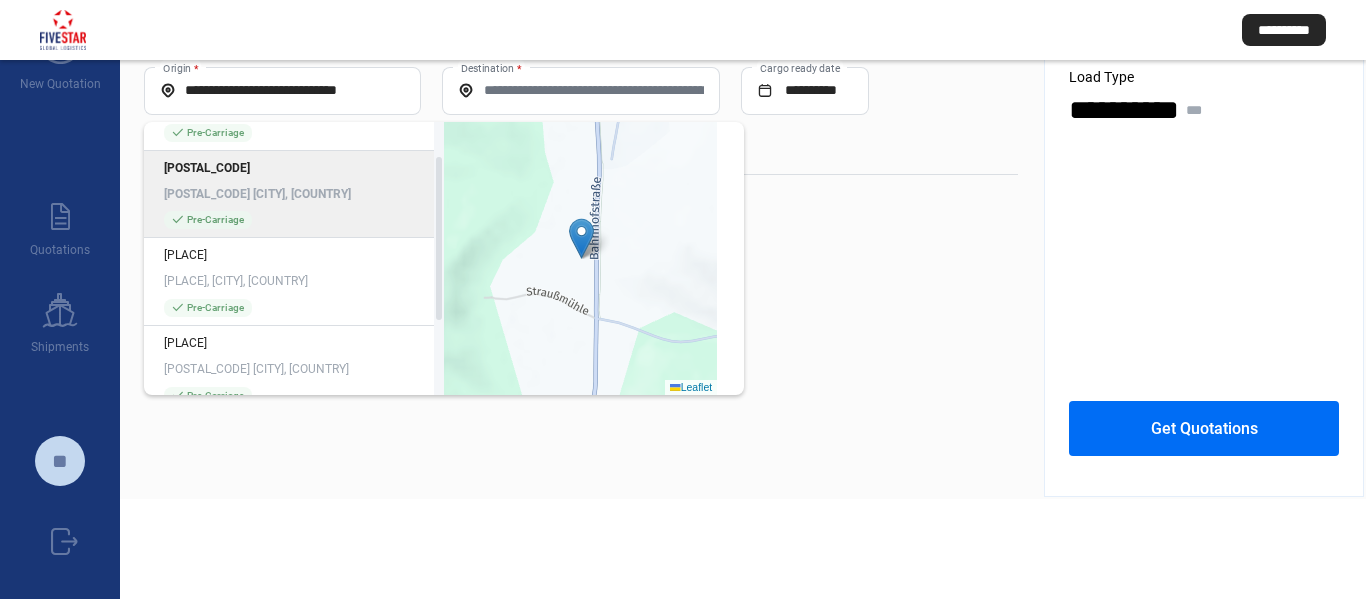 click on "[POSTAL_CODE] [CITY], [COUNTRY]" at bounding box center [294, 194] 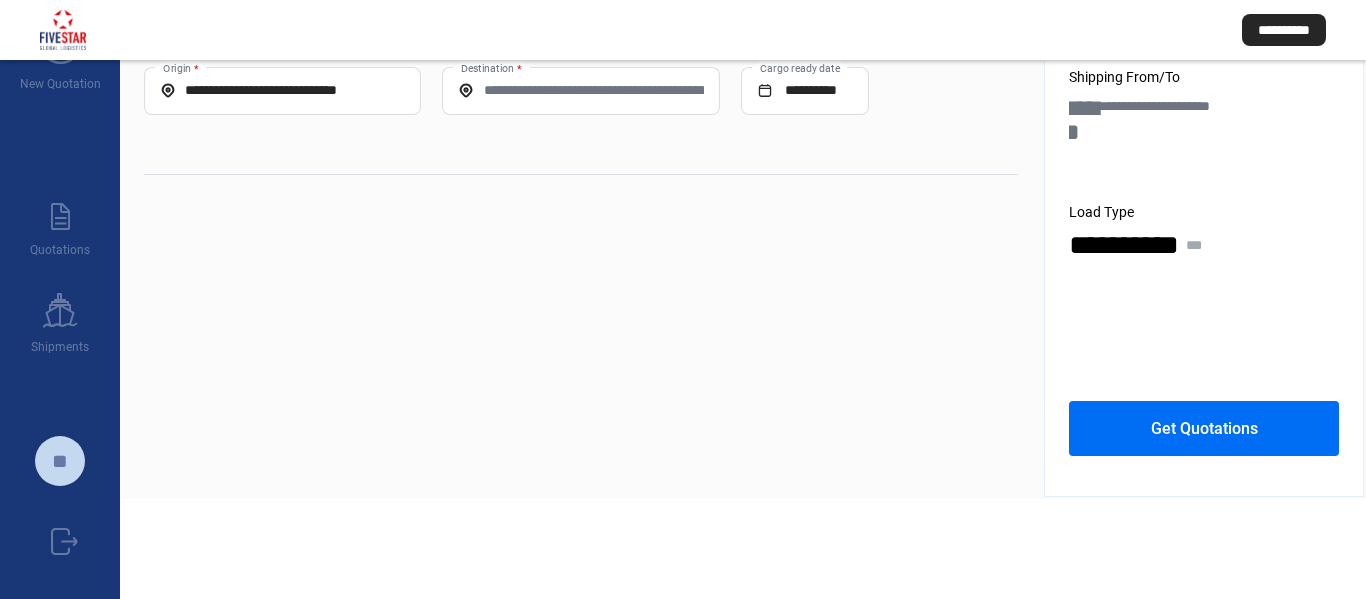scroll, scrollTop: 0, scrollLeft: 0, axis: both 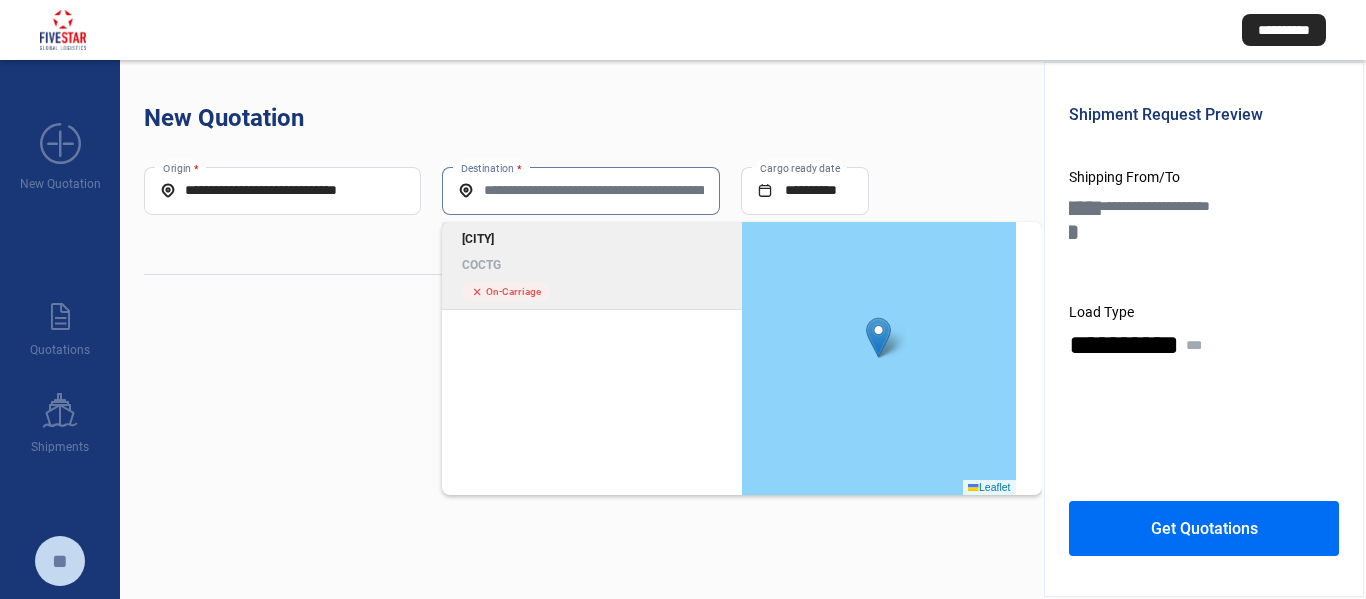 click on "Destination *" at bounding box center (580, 190) 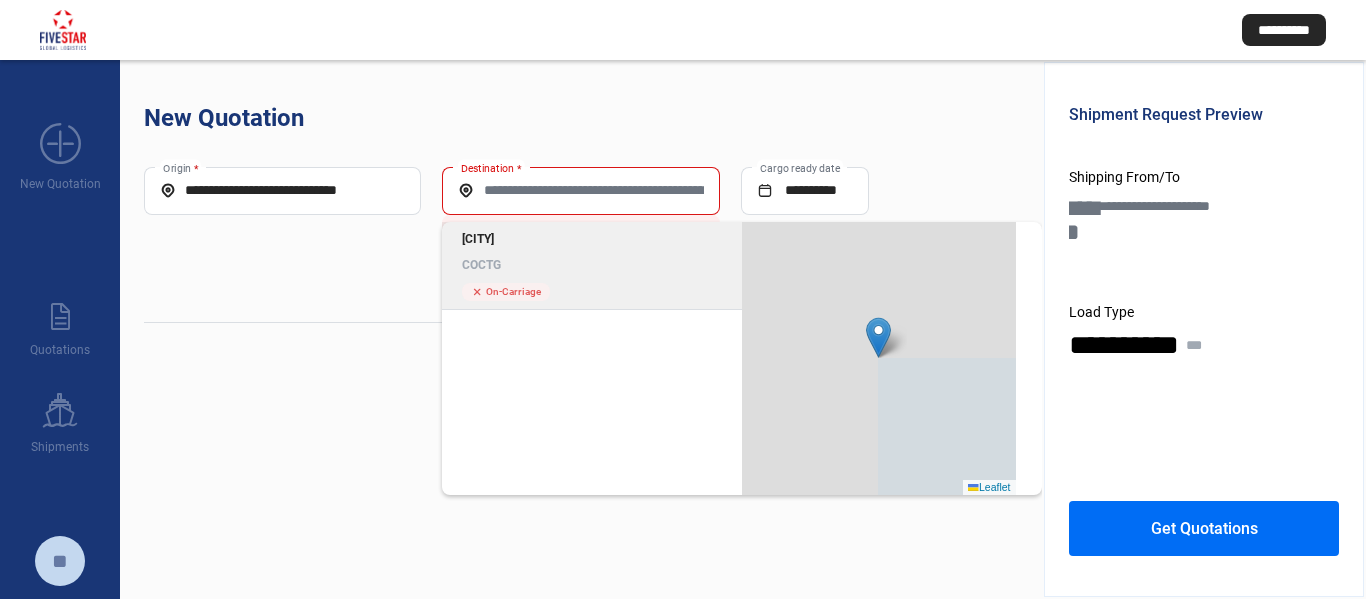 click on "[CITY]" at bounding box center (592, 239) 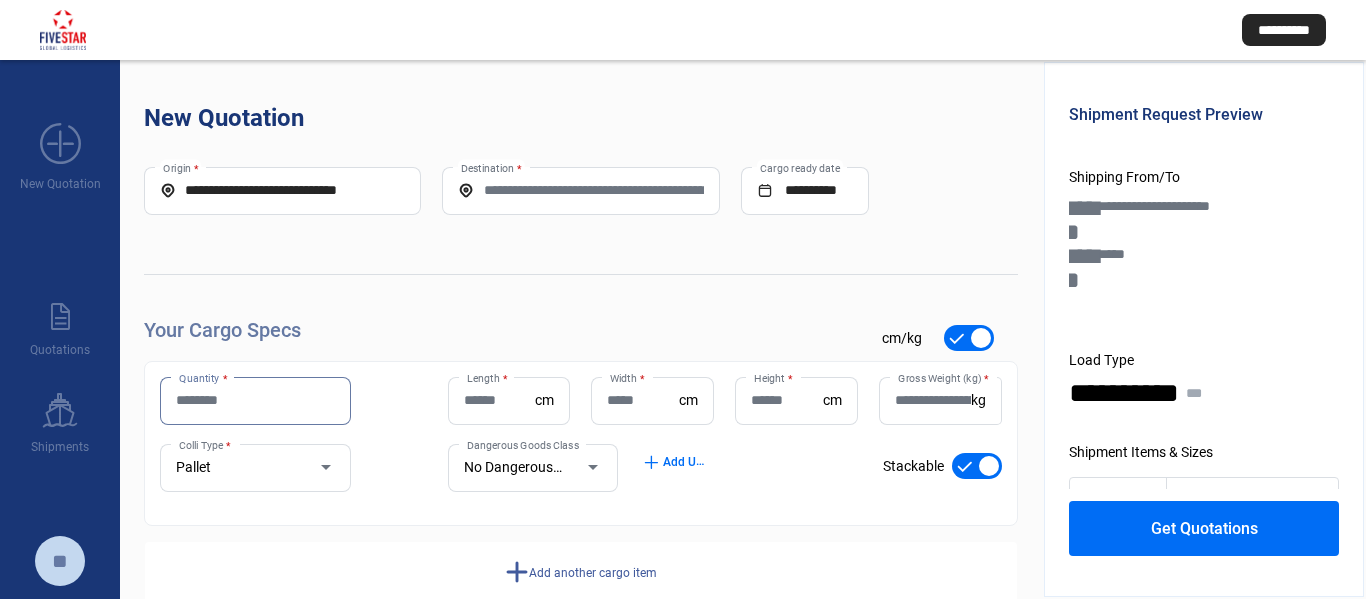 click on "Quantity *" at bounding box center [255, 400] 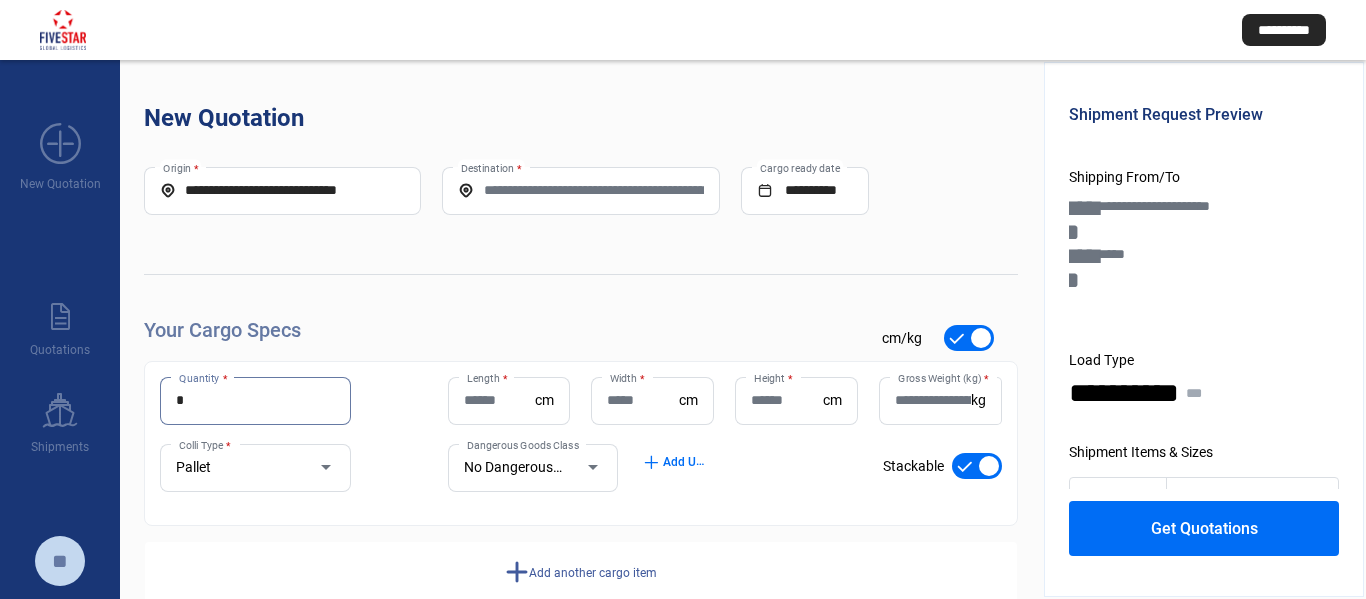 type on "*" 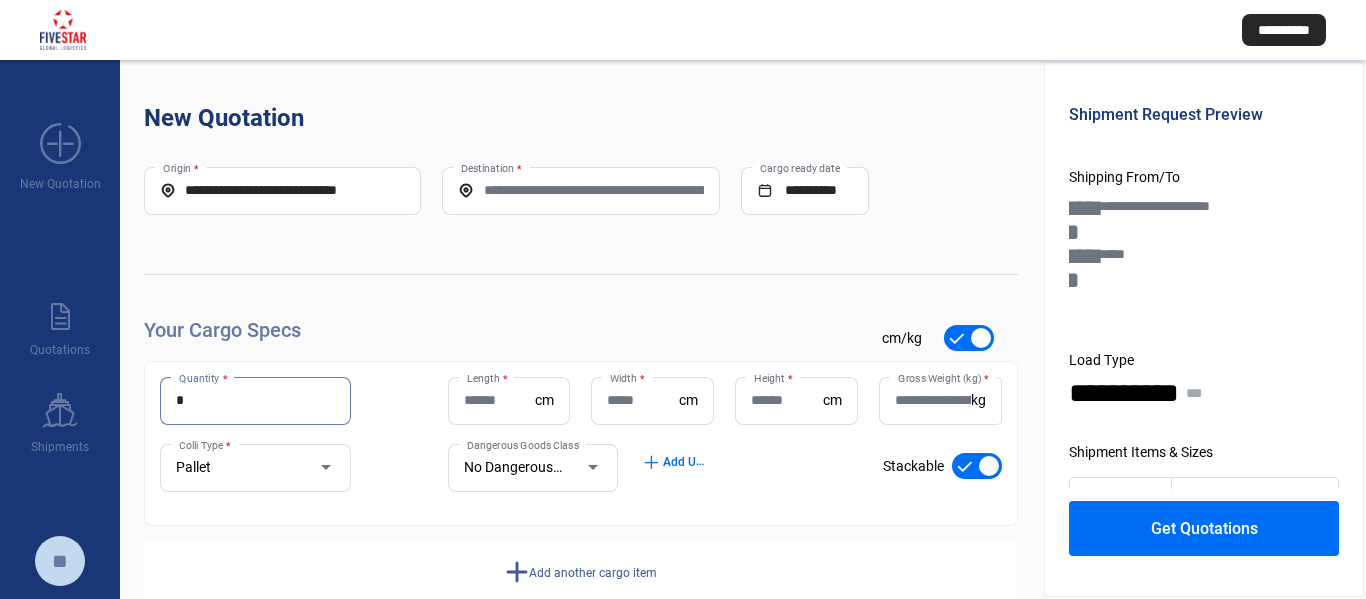 click on "Length  *" at bounding box center (500, 401) 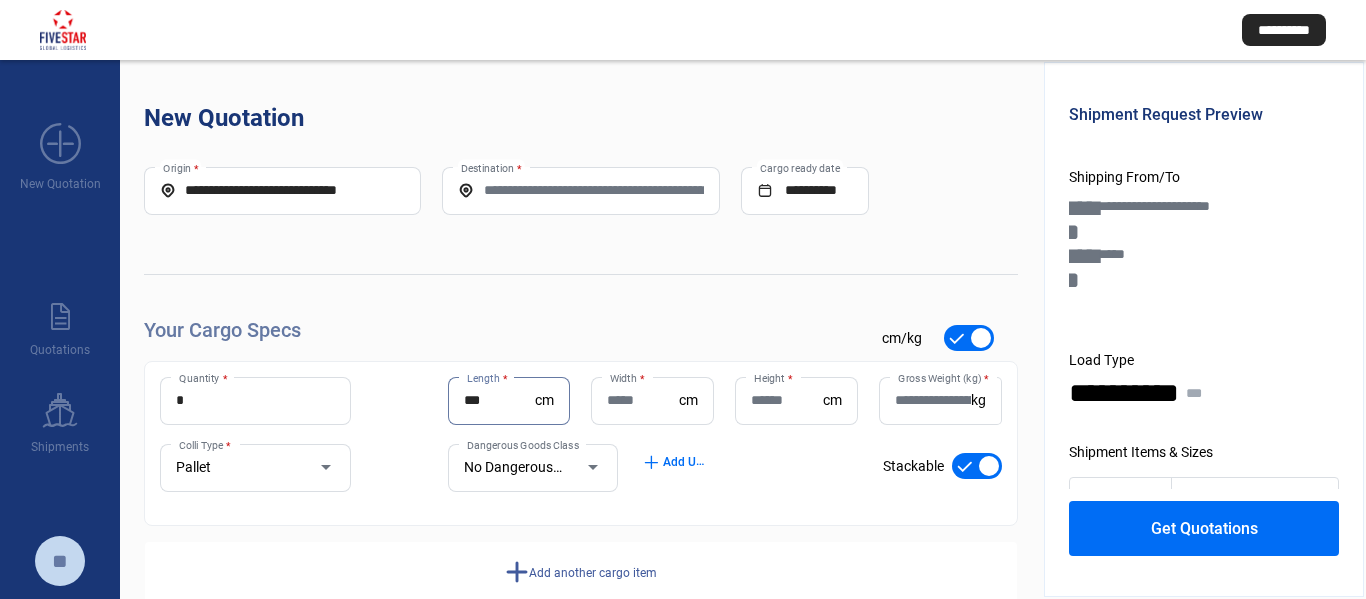 type on "***" 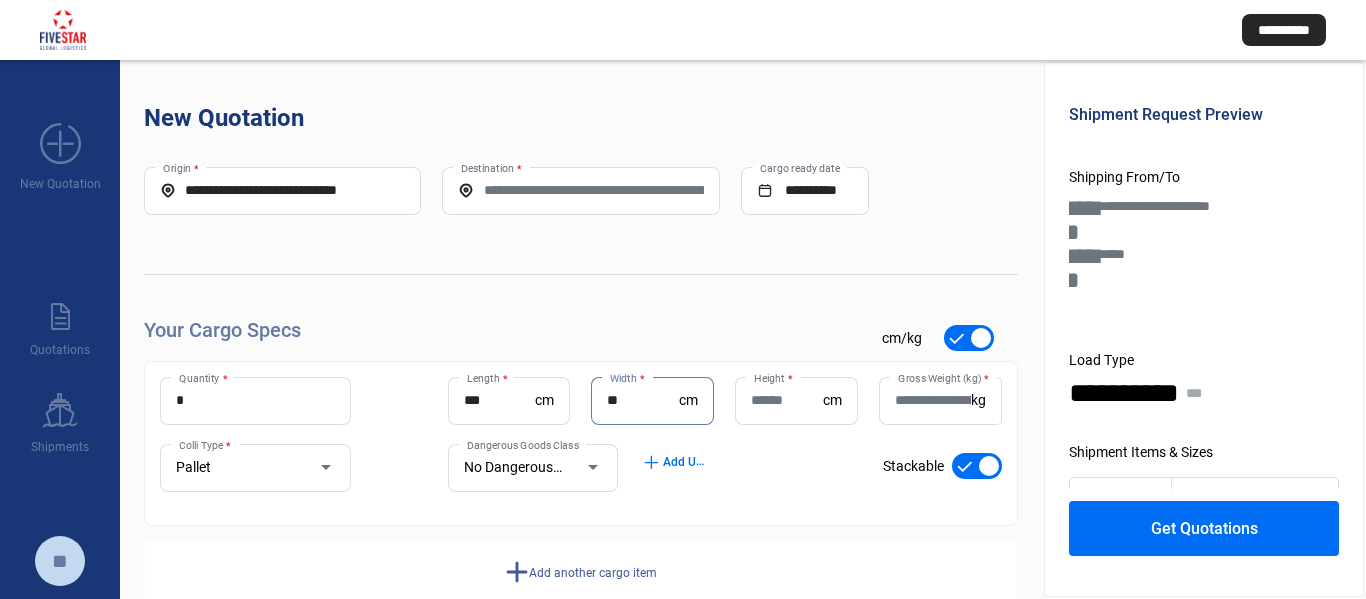 type on "**" 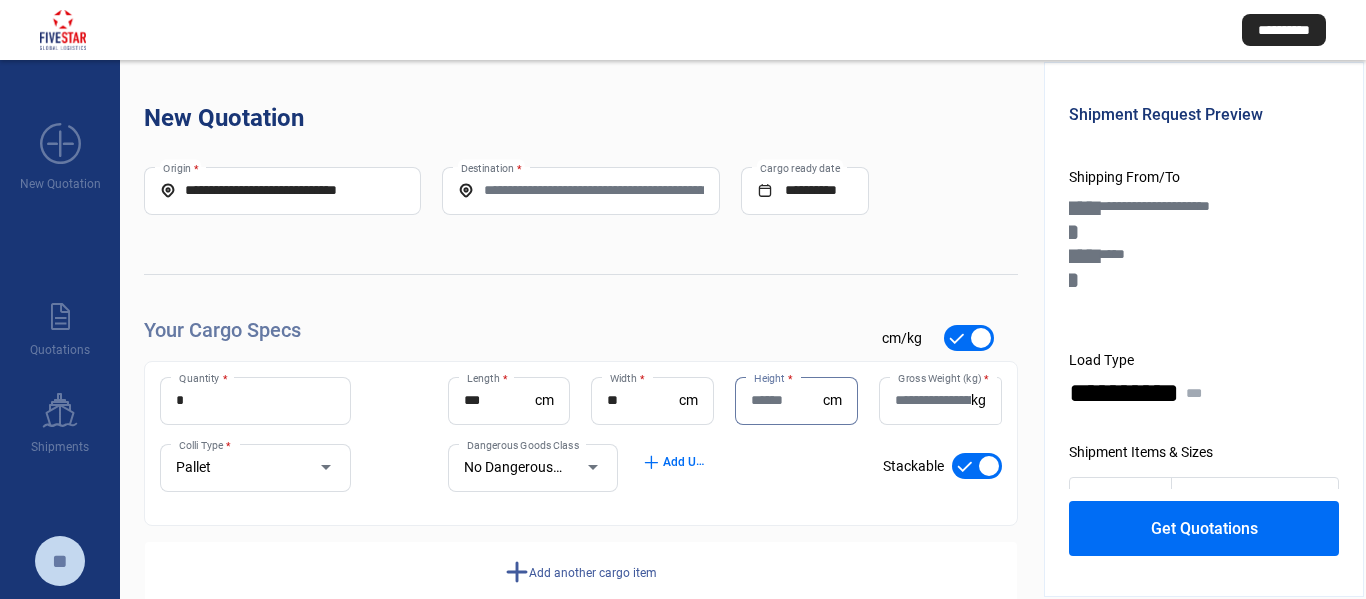 click on "Height  *" at bounding box center (787, 400) 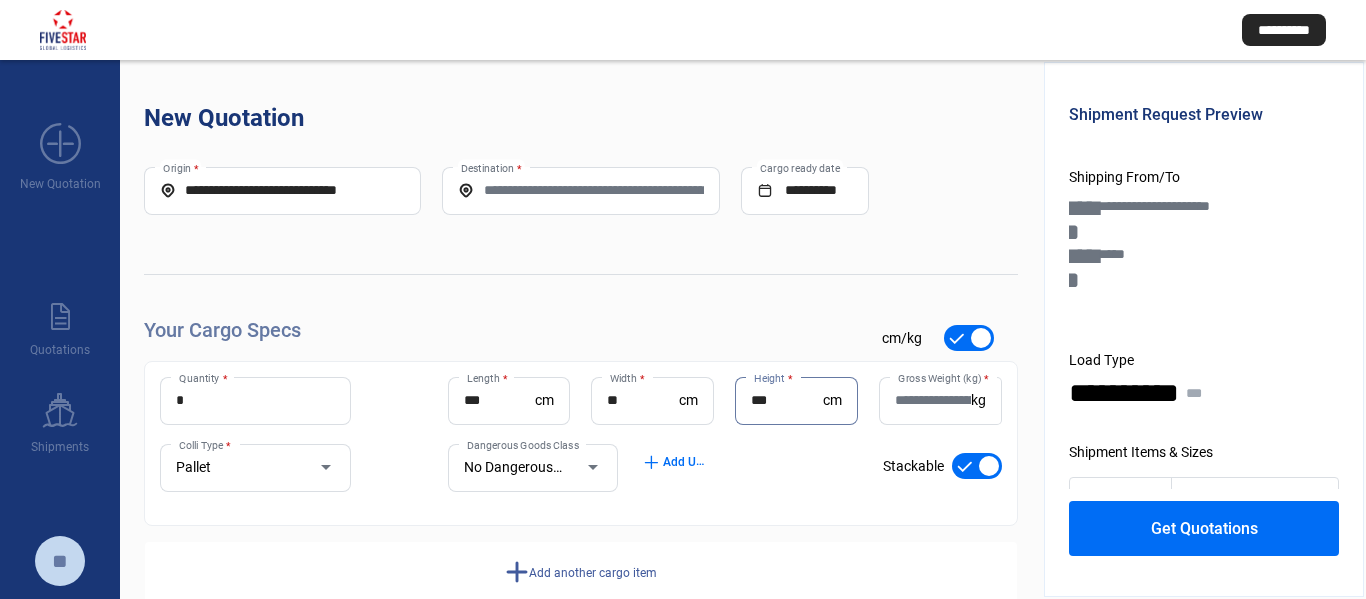 type on "***" 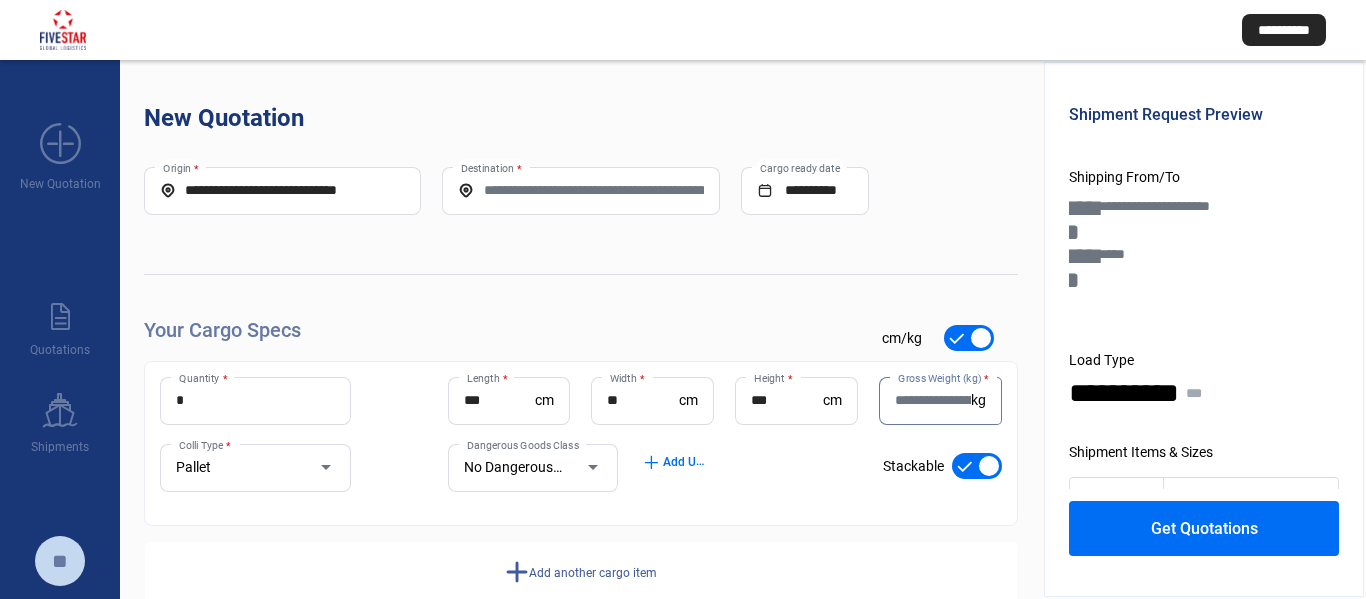 click on "Gross Weight (kg)  *" at bounding box center (933, 400) 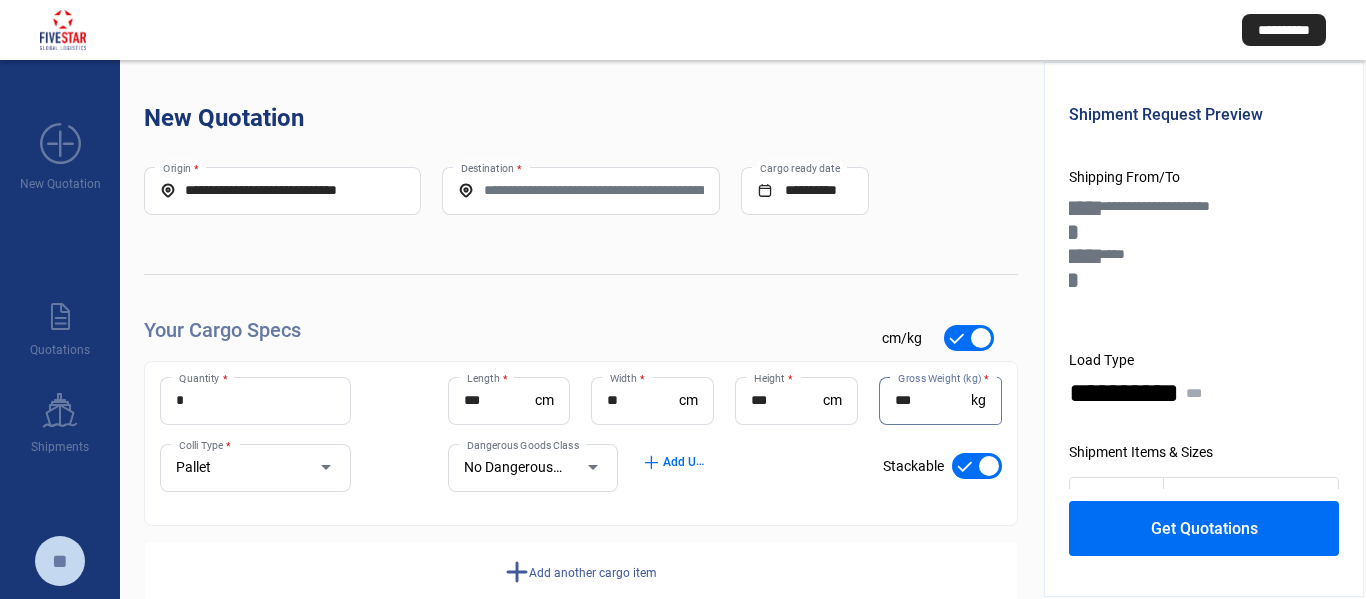 scroll, scrollTop: 44, scrollLeft: 0, axis: vertical 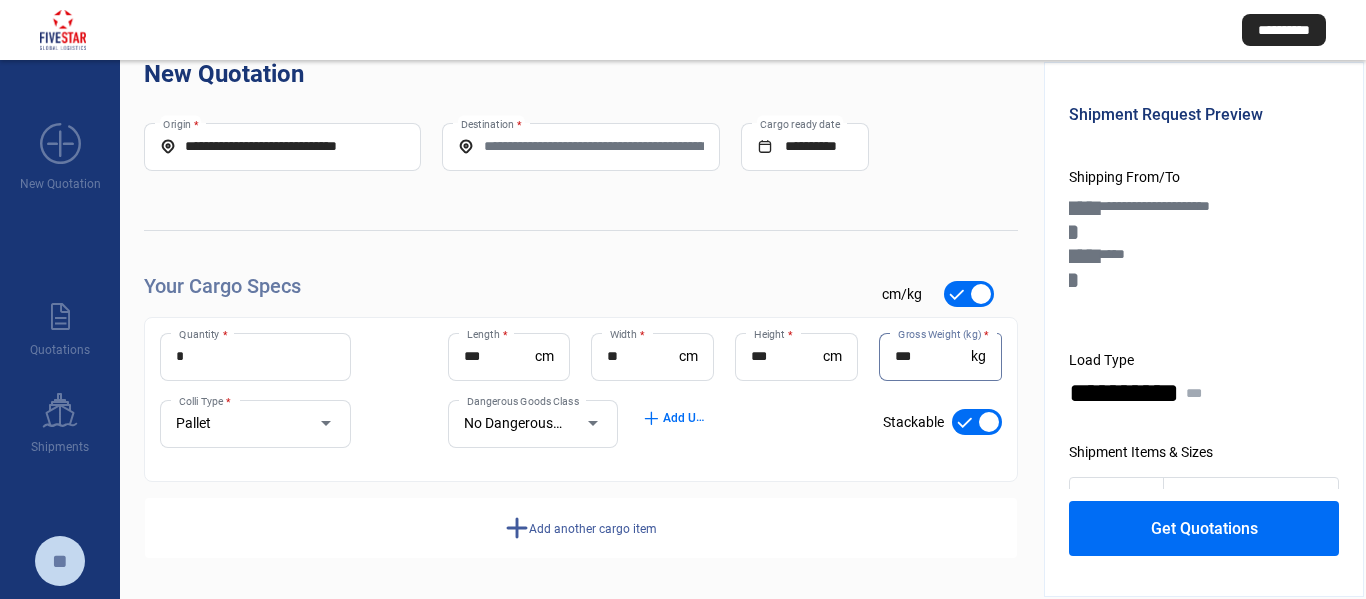 type on "***" 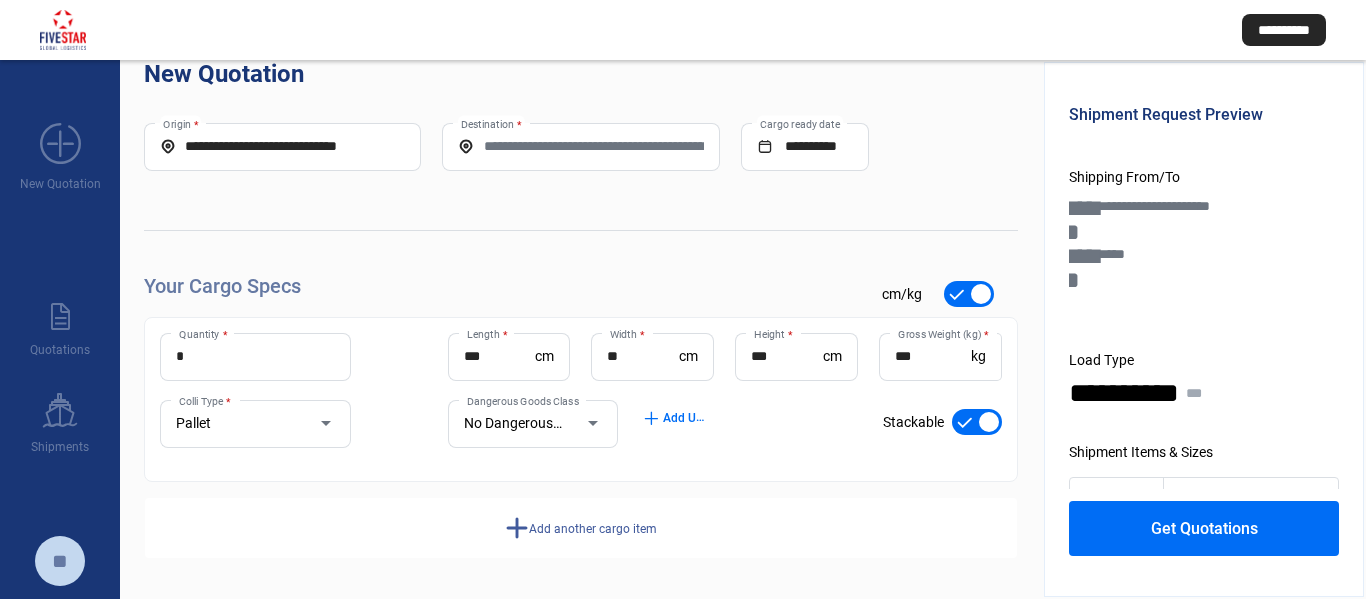 click on "Add another cargo item" at bounding box center (593, 529) 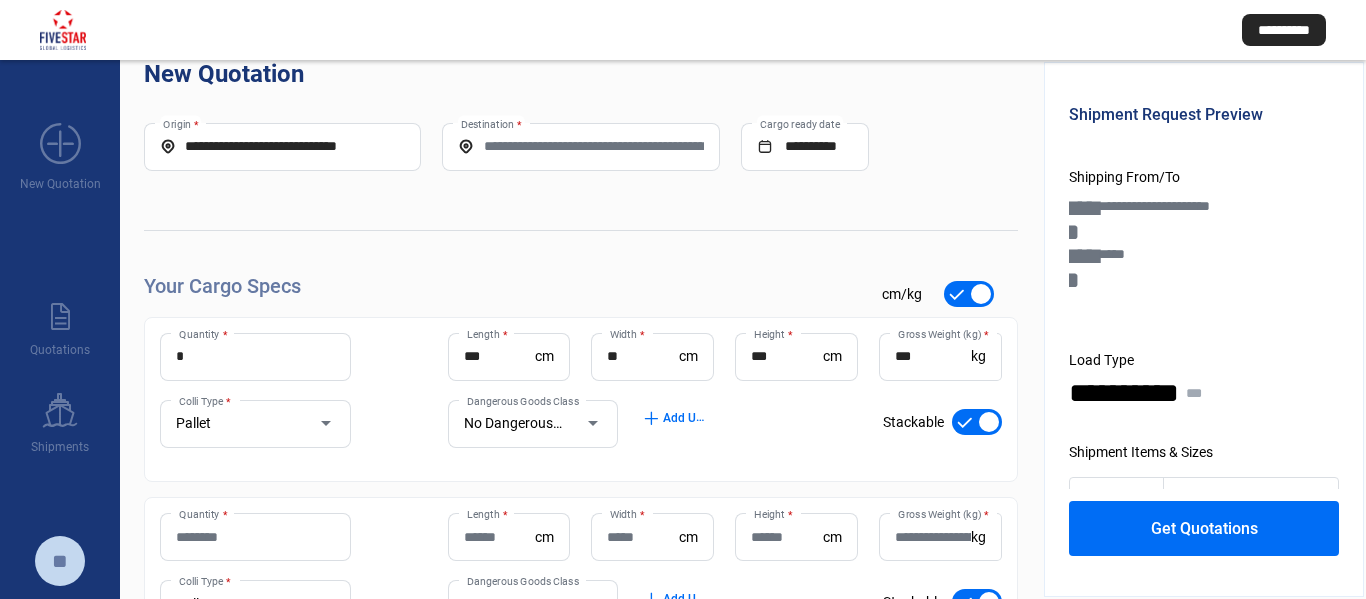 scroll, scrollTop: 225, scrollLeft: 0, axis: vertical 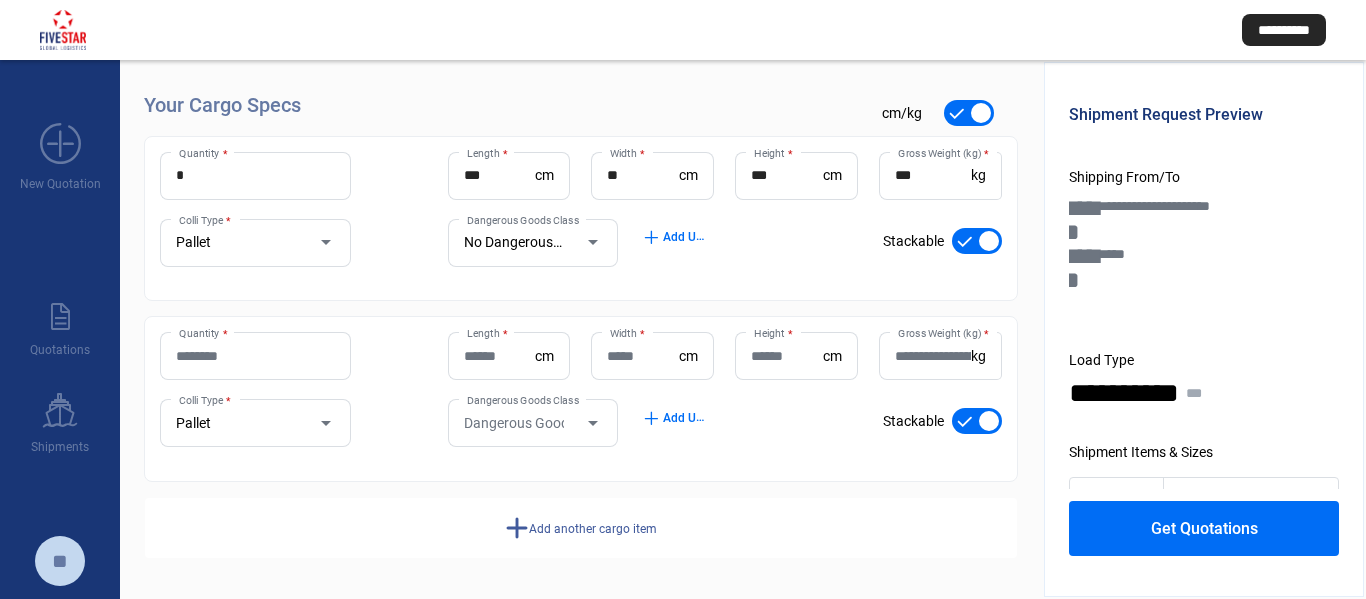 click on "Quantity *" at bounding box center [255, 356] 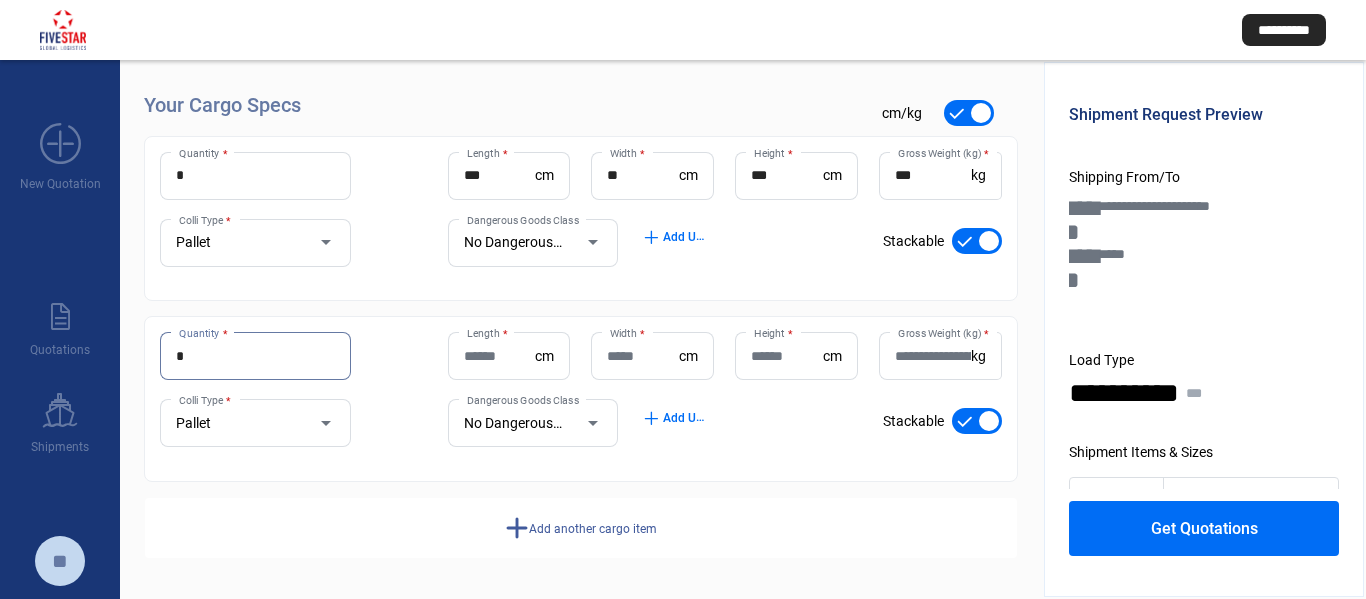 type on "*" 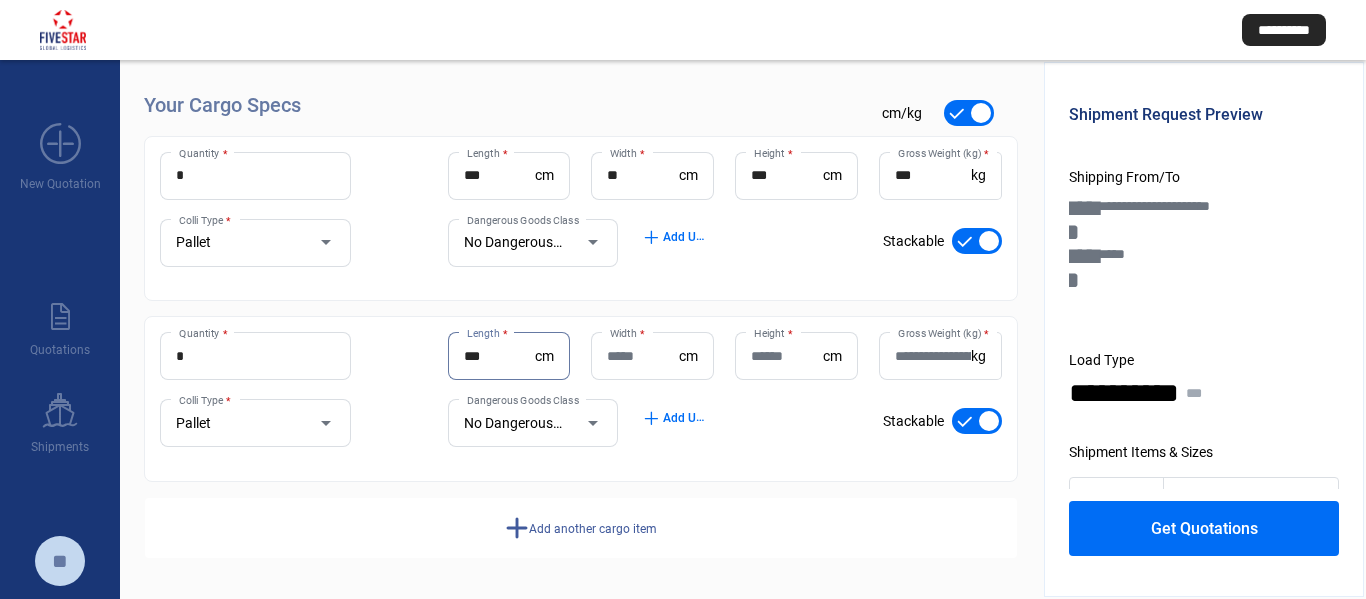 type on "***" 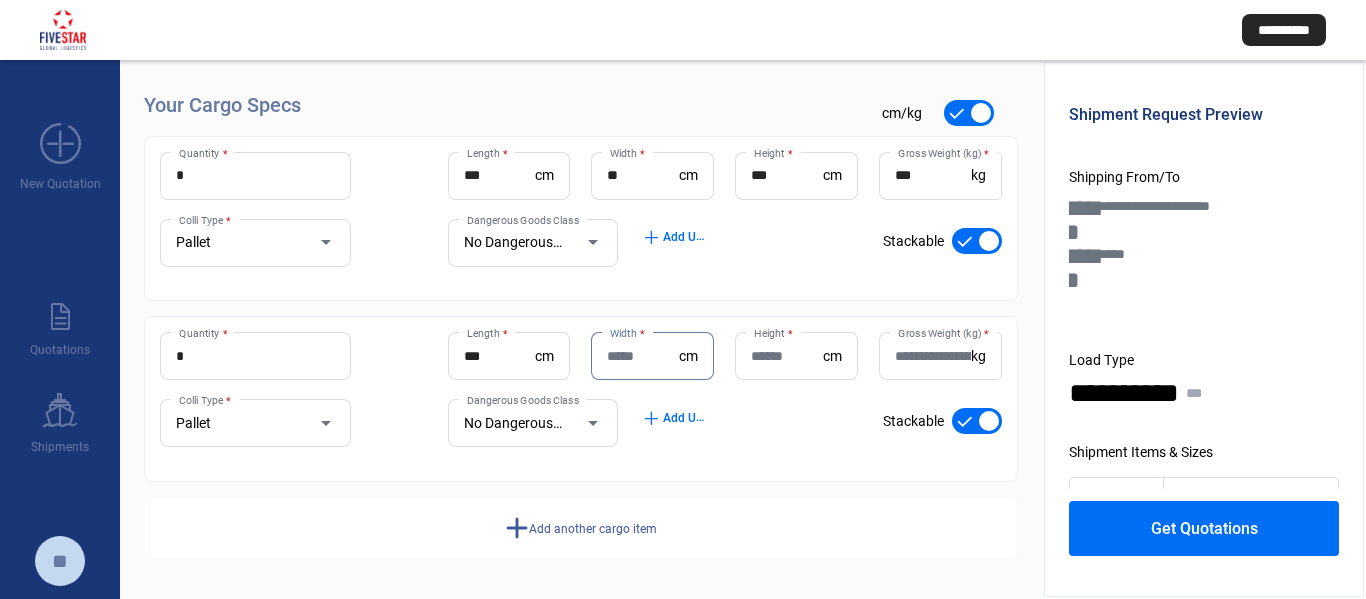 click on "Width  *" at bounding box center [643, 356] 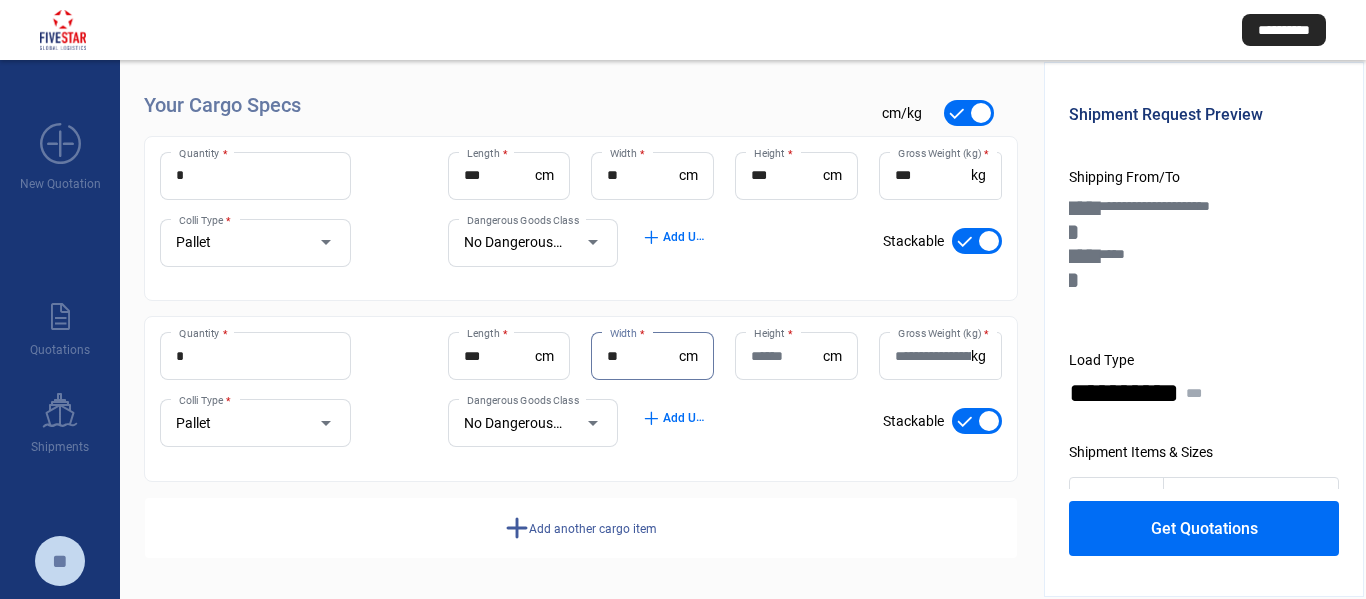type on "**" 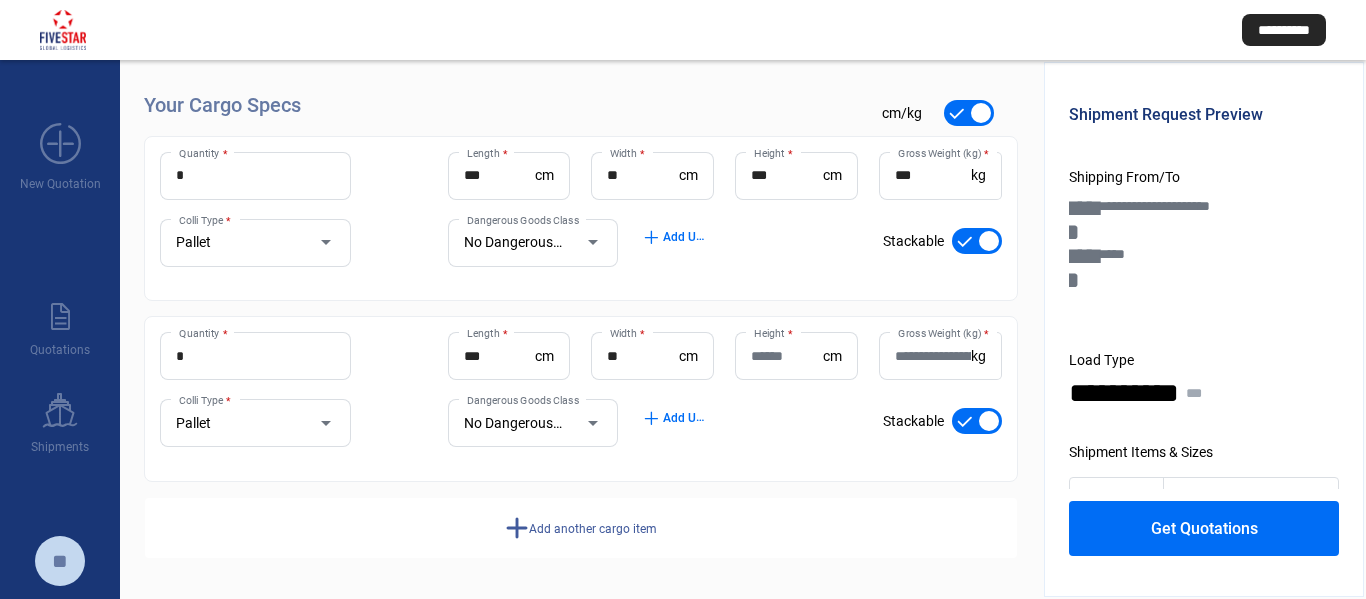 click on "Height  *" at bounding box center [787, 356] 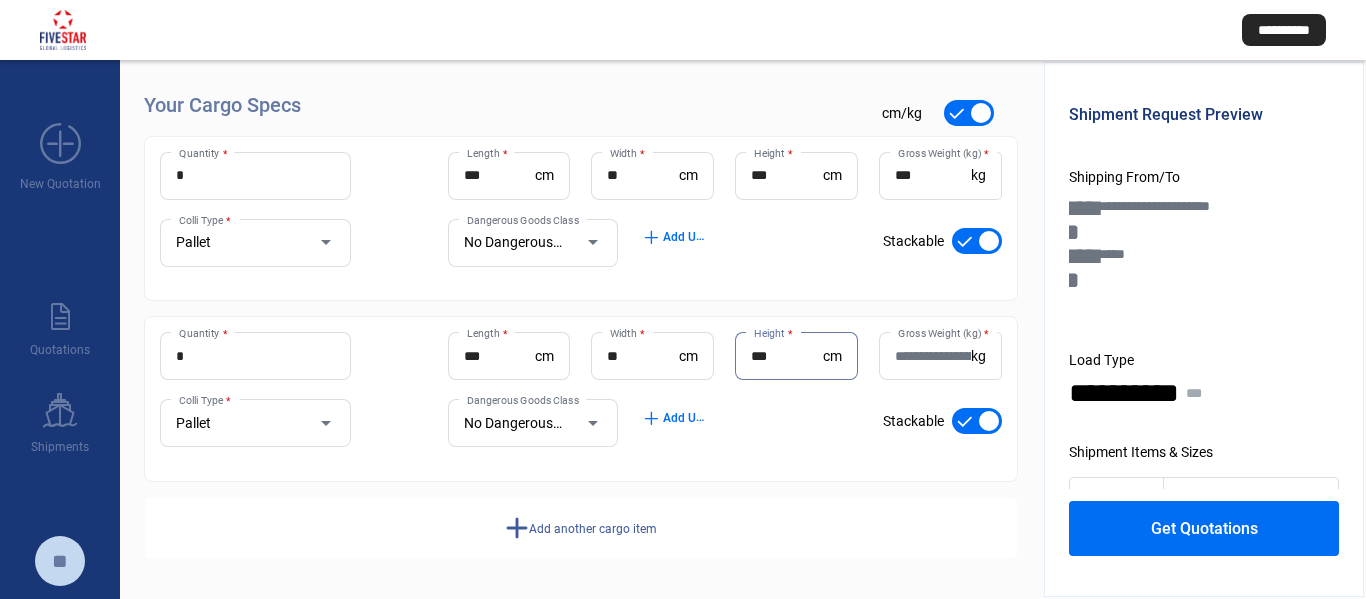 type on "***" 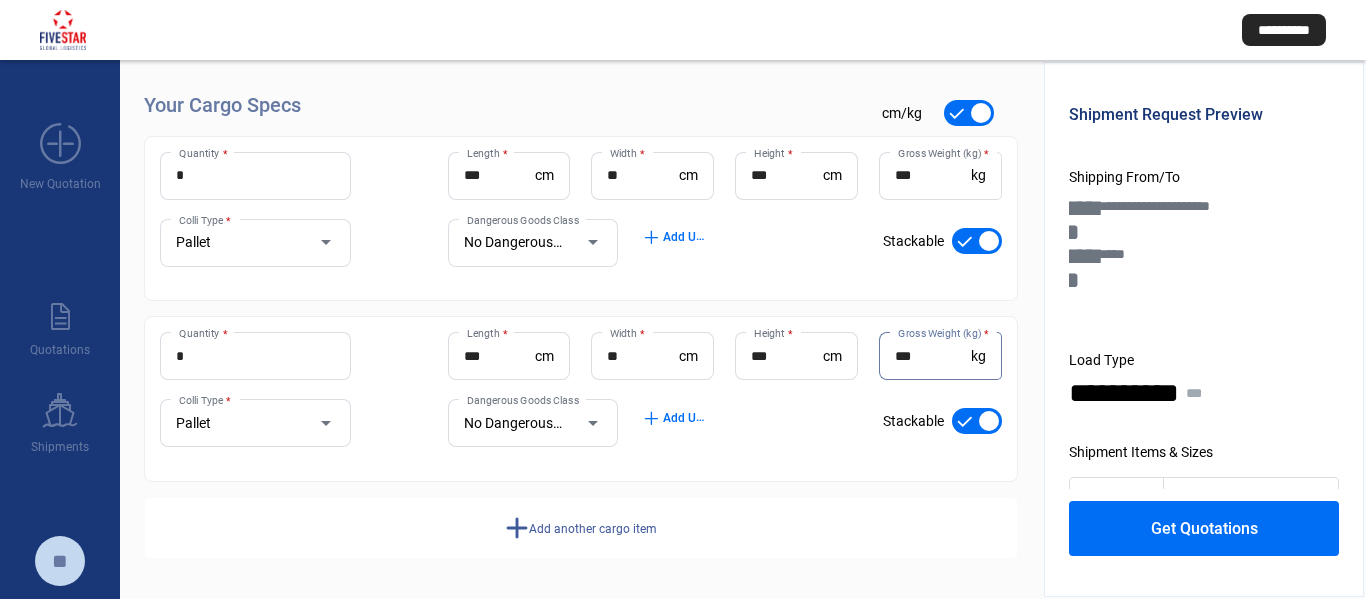 type on "***" 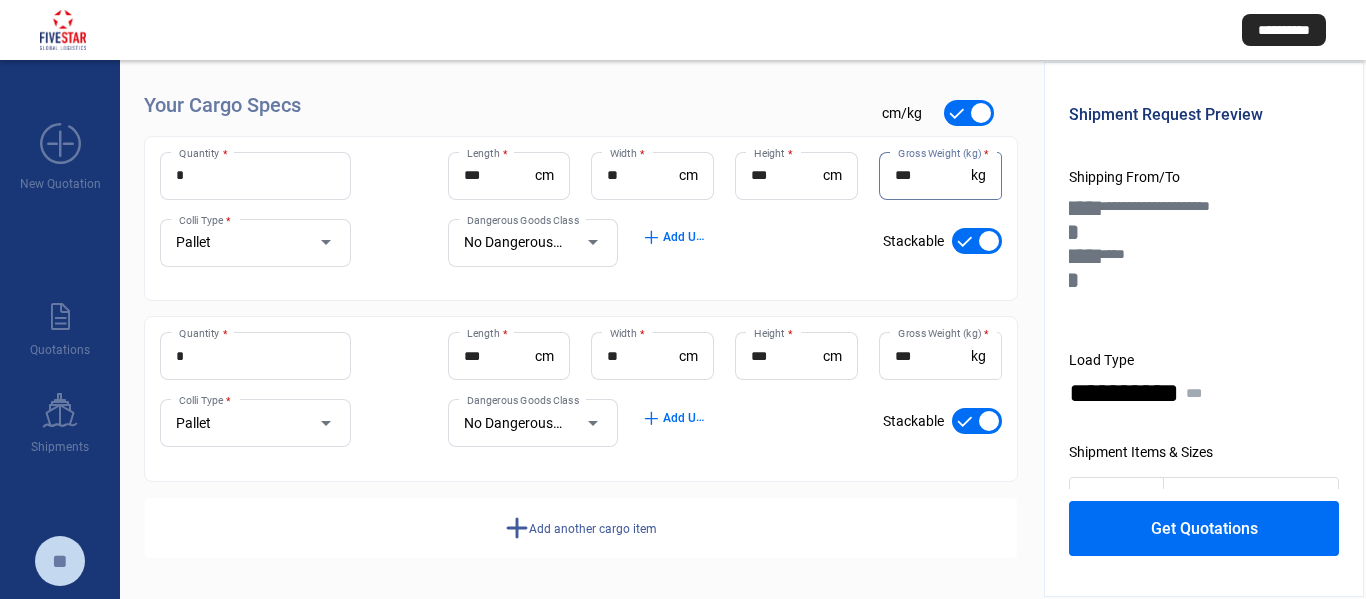 drag, startPoint x: 924, startPoint y: 169, endPoint x: 876, endPoint y: 160, distance: 48.83646 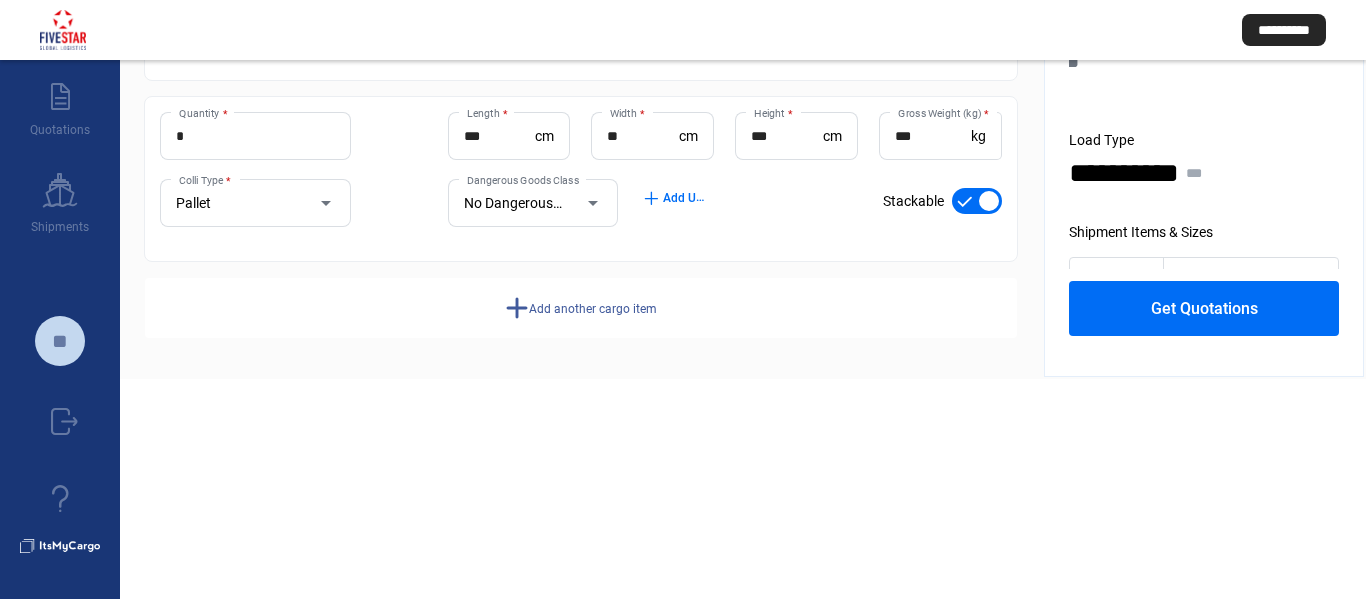 type on "***" 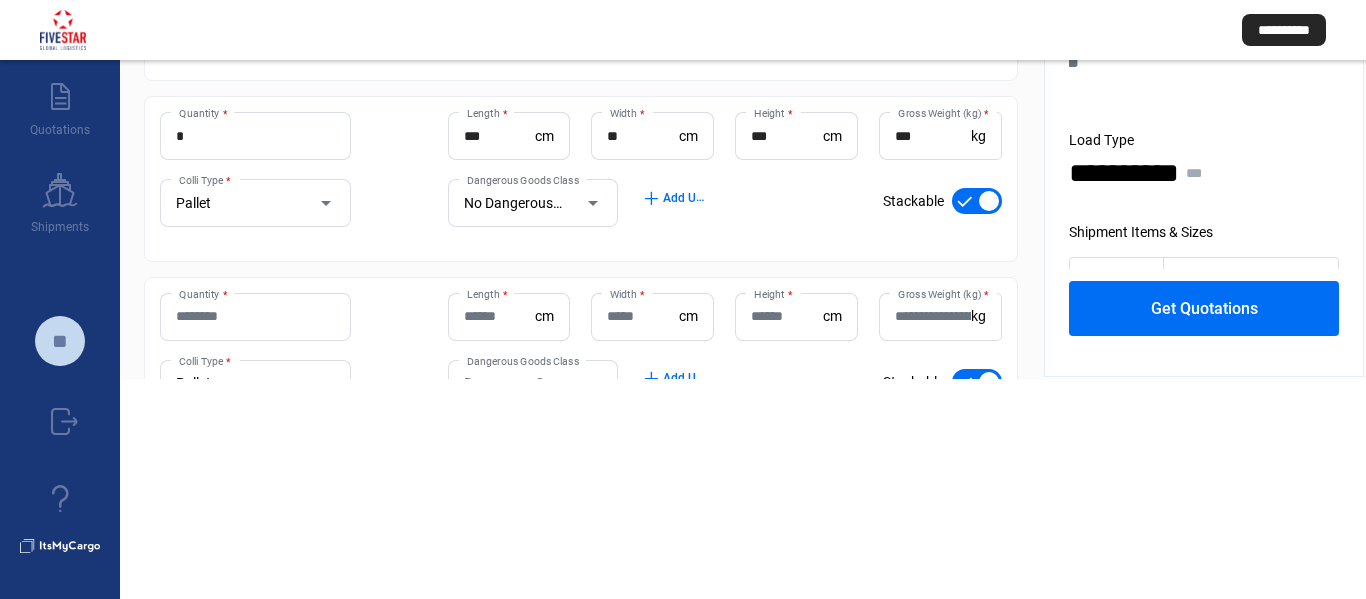 click on "Quantity *" at bounding box center [255, 316] 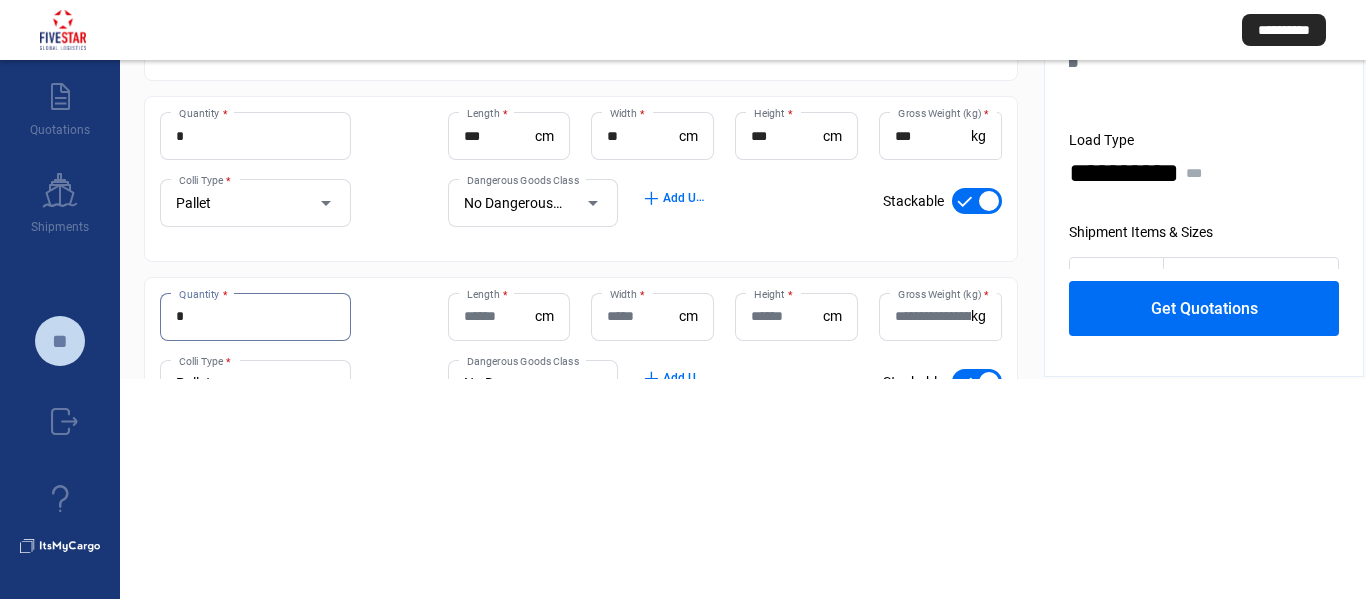 type on "*" 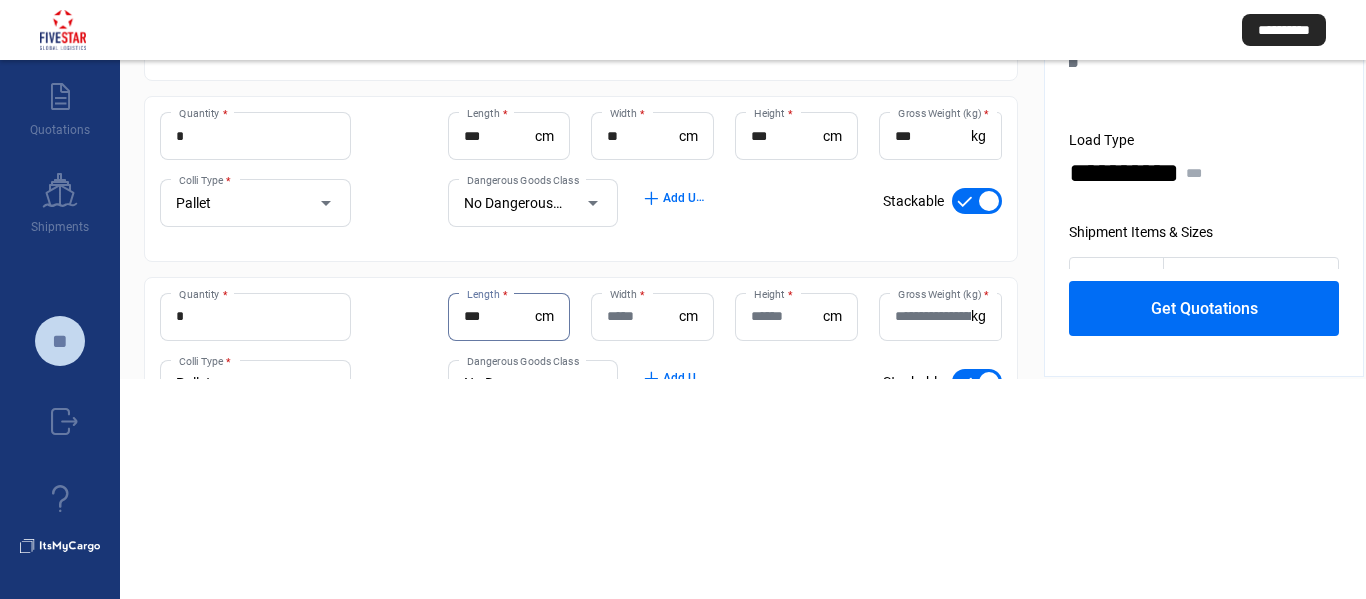 type on "***" 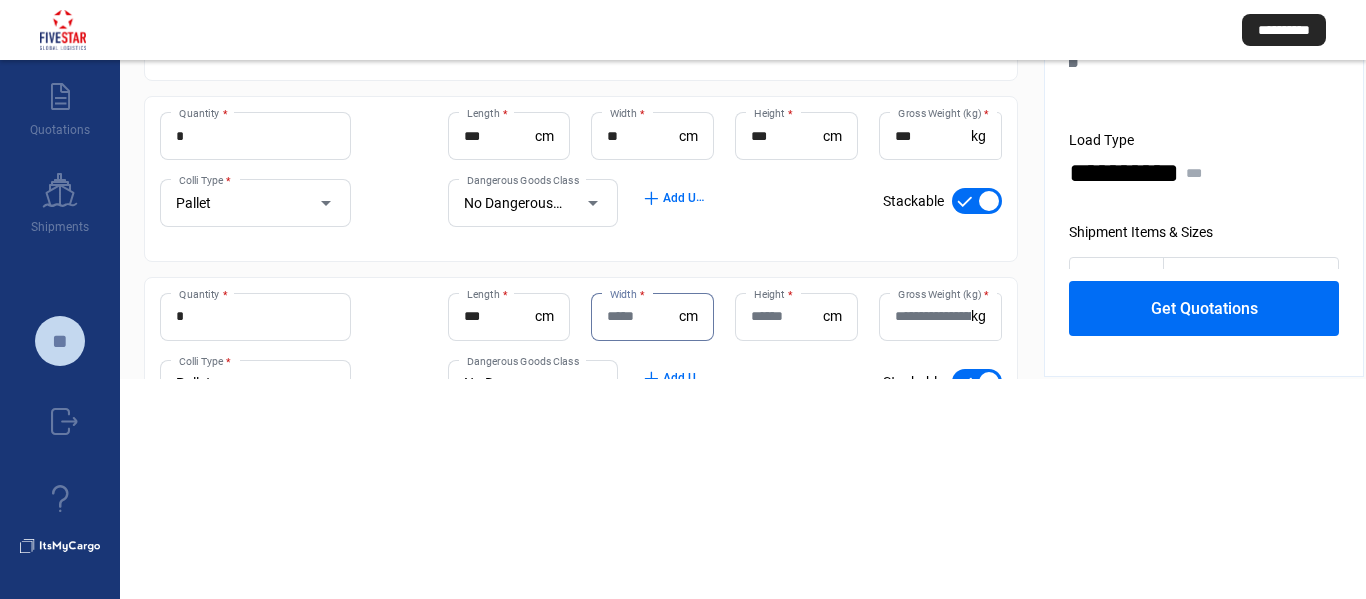 click on "Width  *" at bounding box center (643, 316) 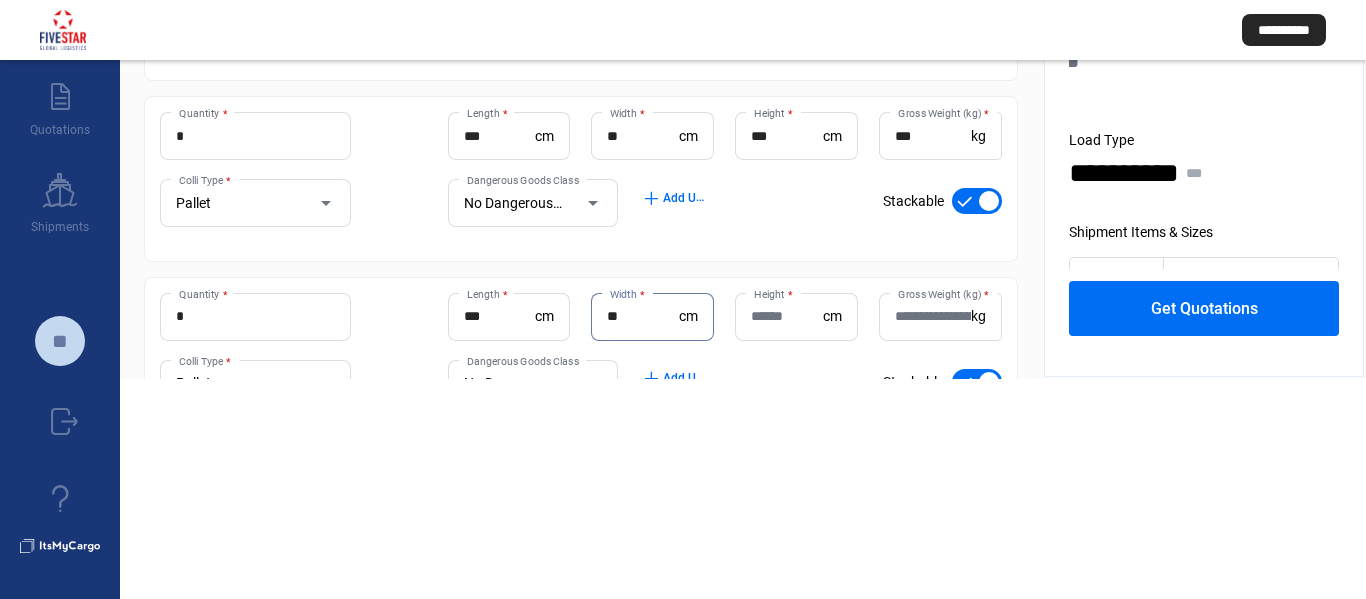 type on "**" 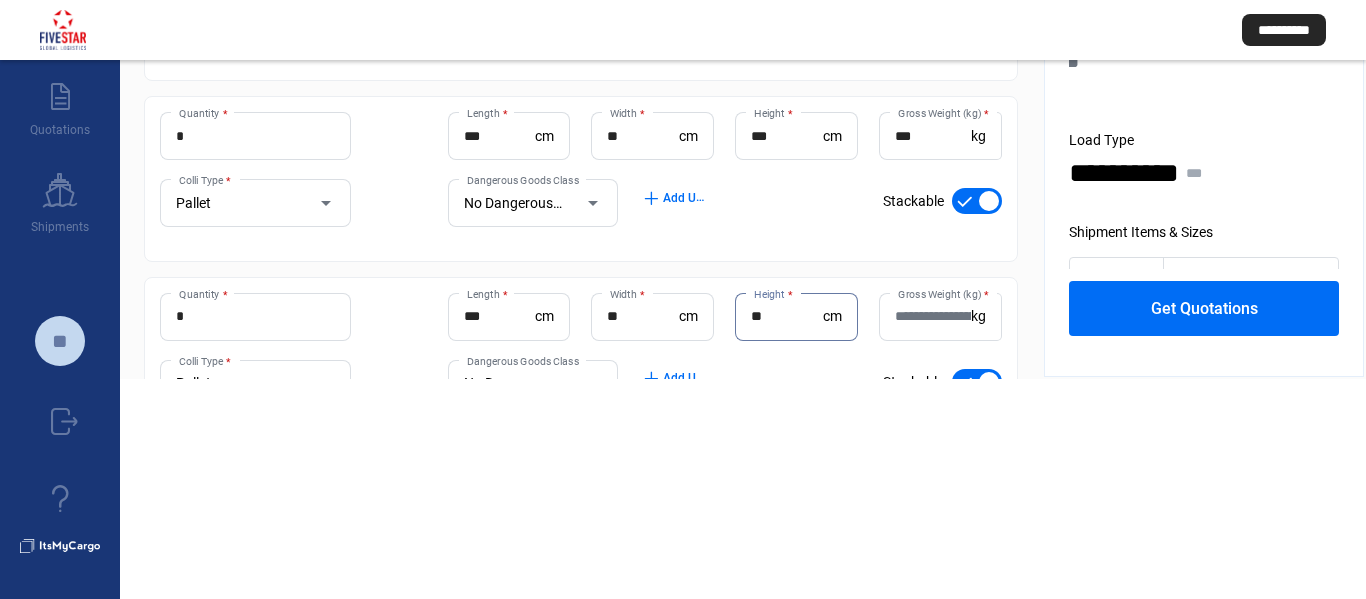 type on "**" 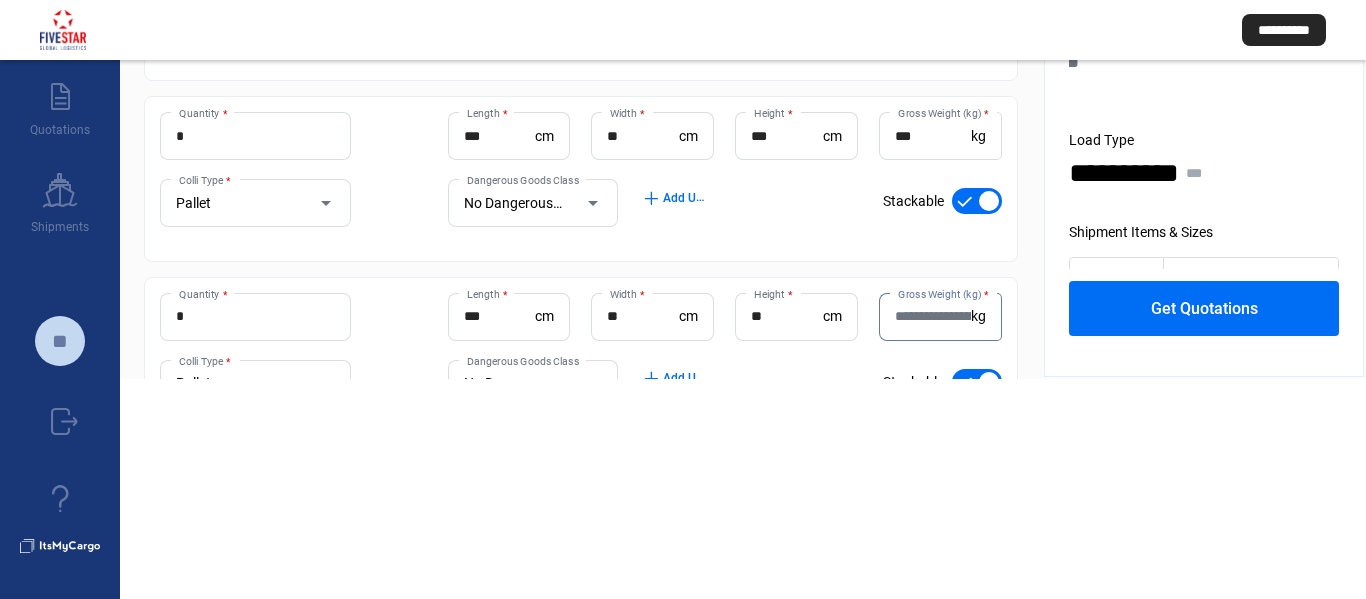 click on "Gross Weight (kg)  *" at bounding box center (933, 316) 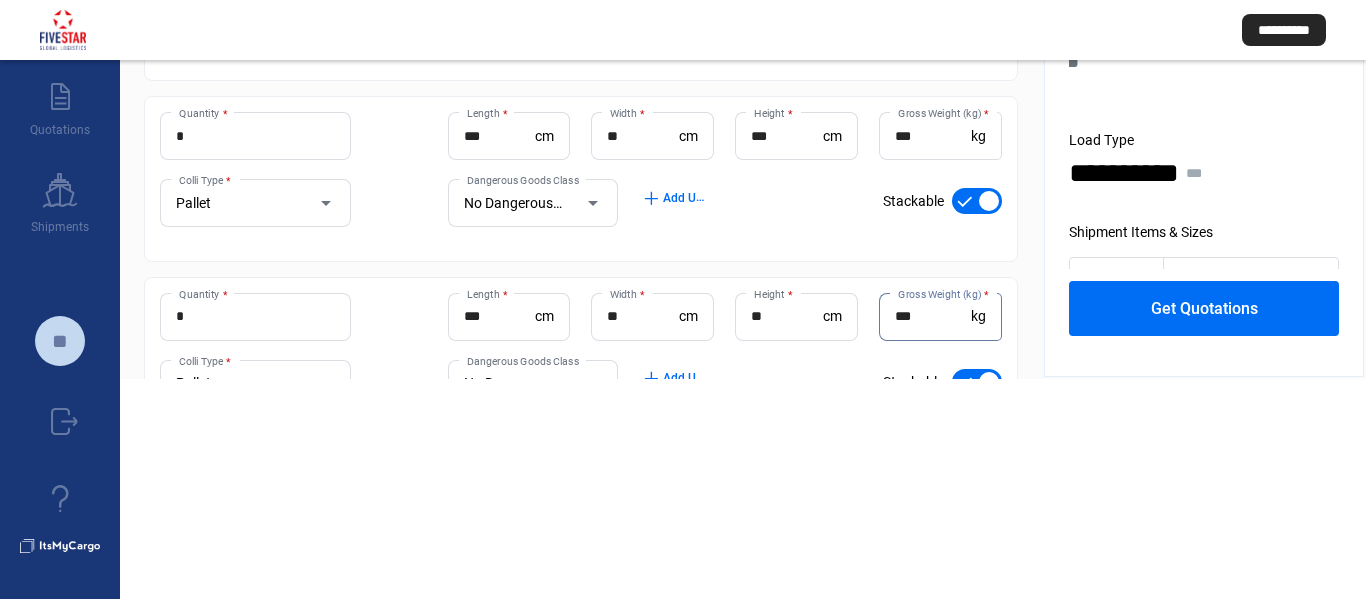 type on "***" 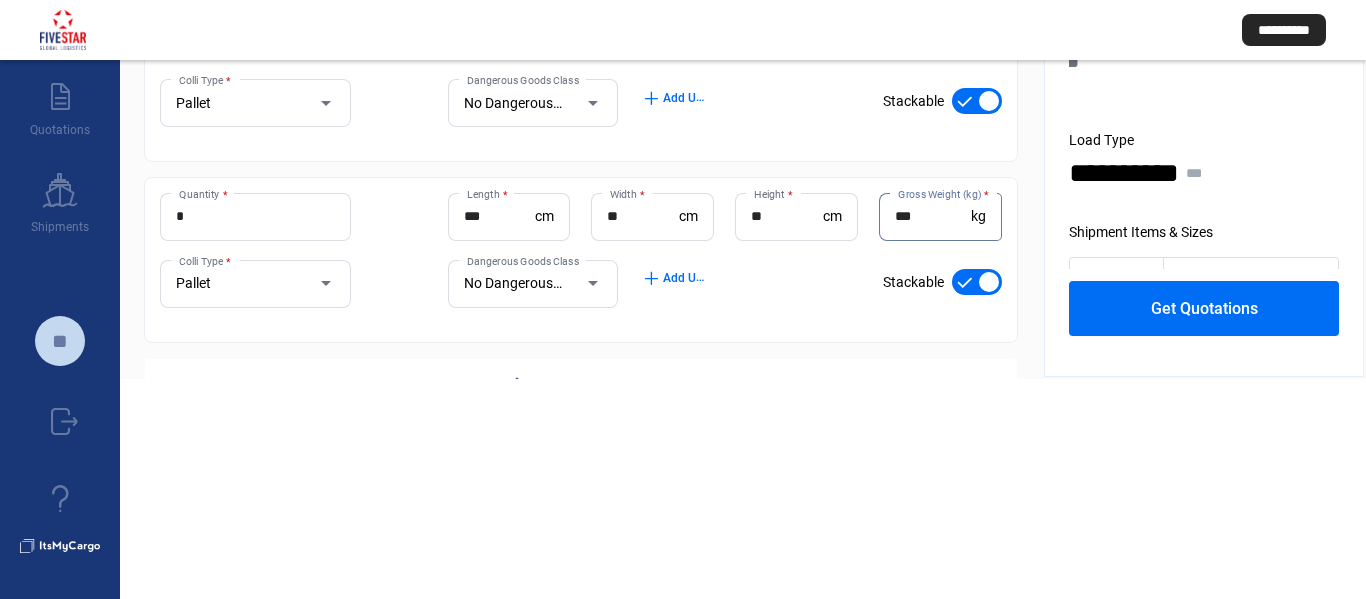click on "Get Quotations" at bounding box center [1204, 308] 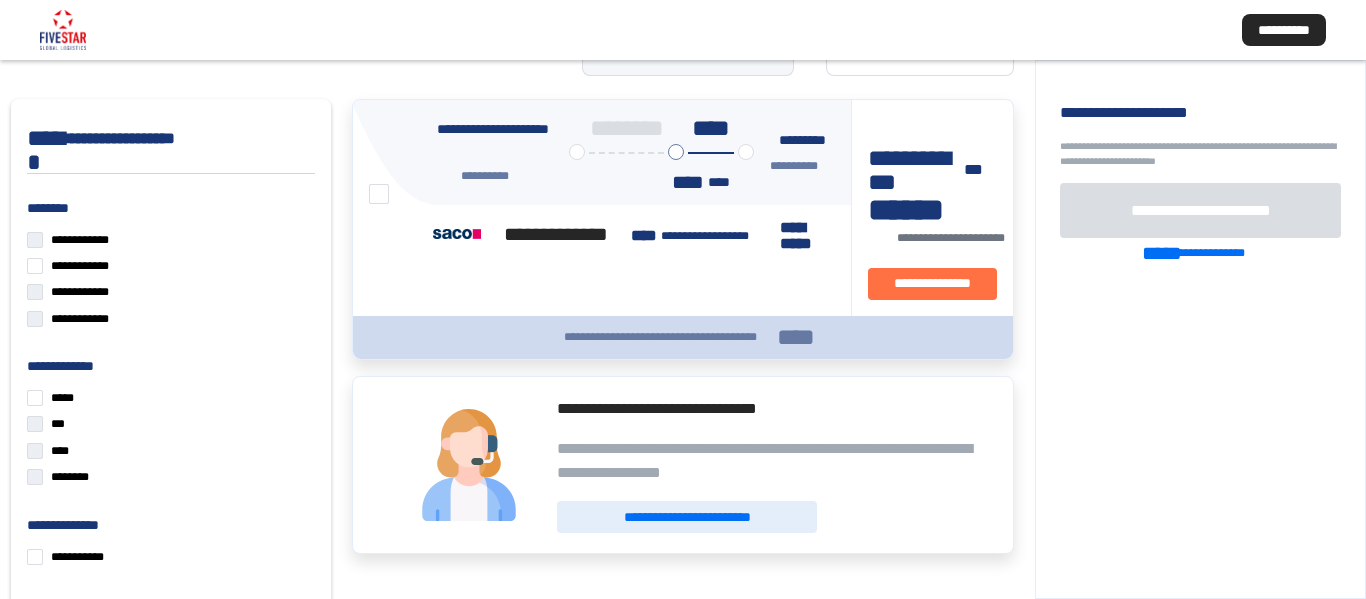 scroll, scrollTop: 120, scrollLeft: 0, axis: vertical 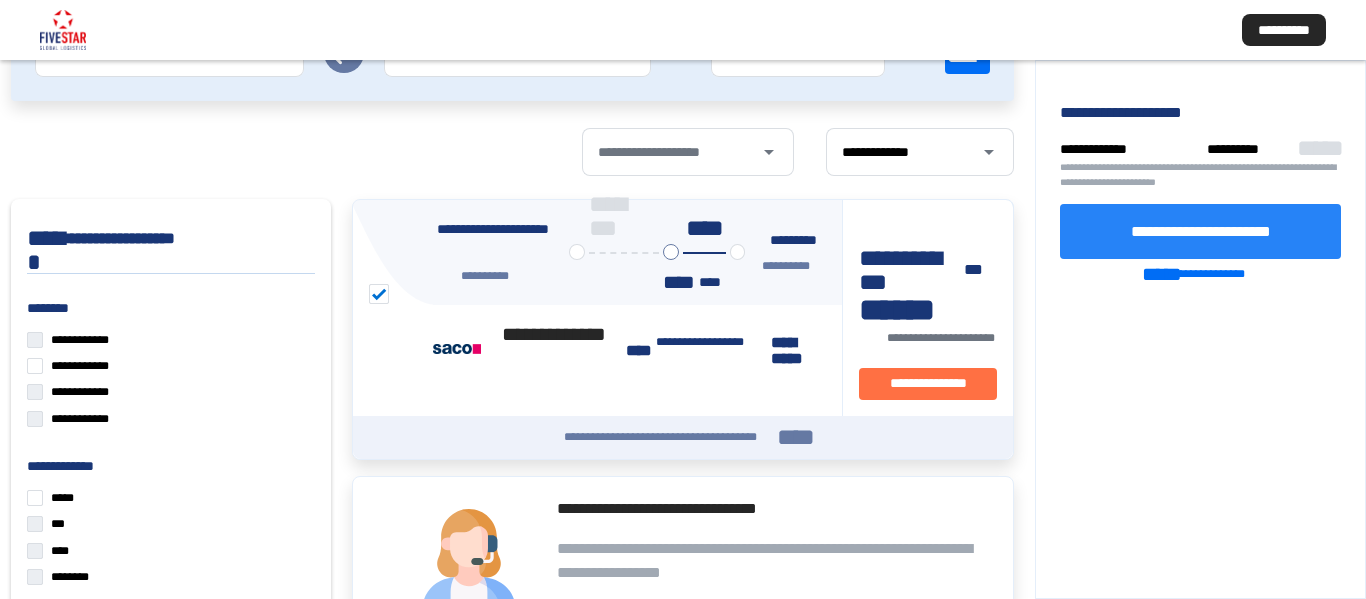 click on "**********" at bounding box center (1201, 230) 